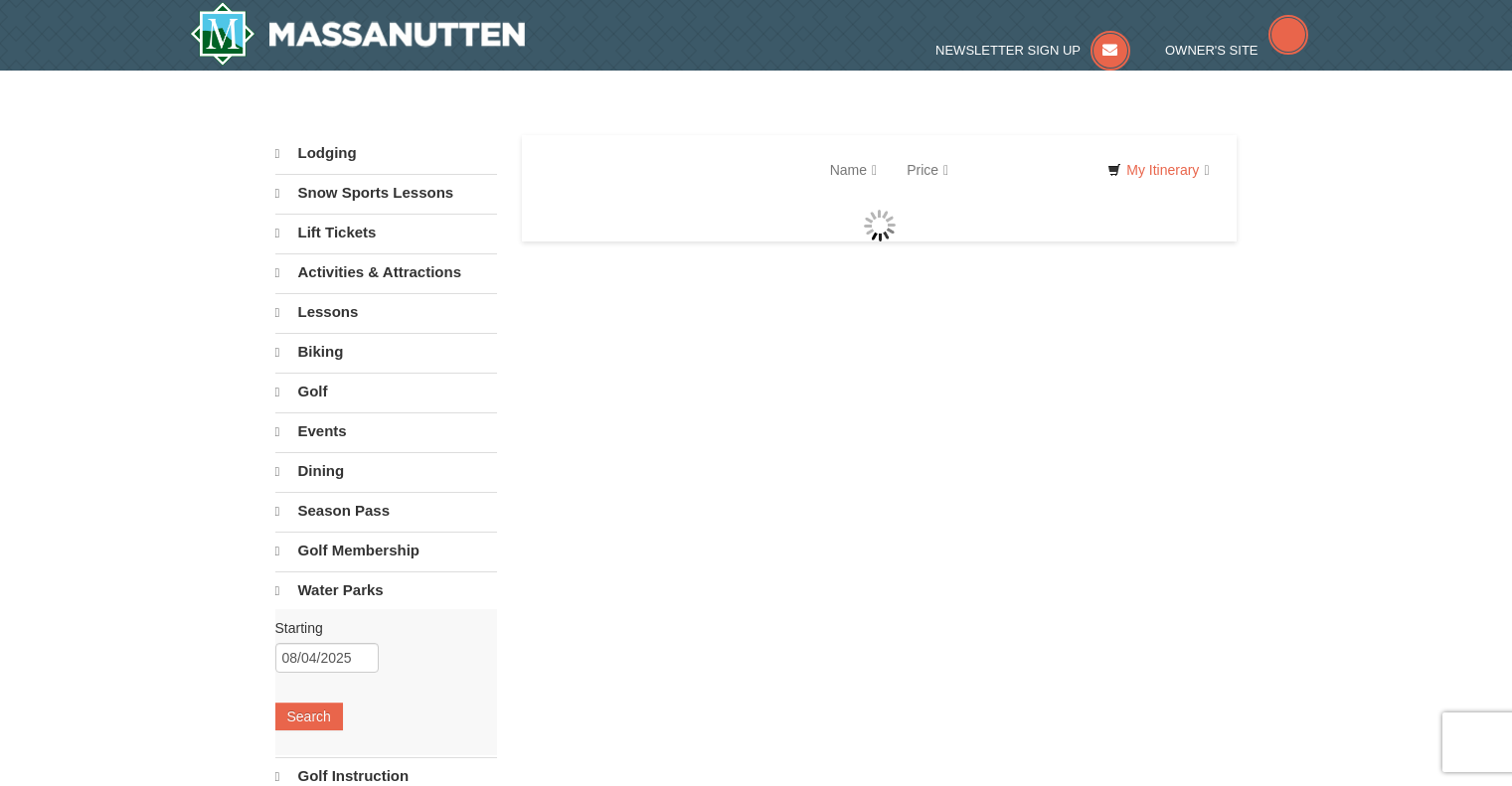 scroll, scrollTop: 0, scrollLeft: 0, axis: both 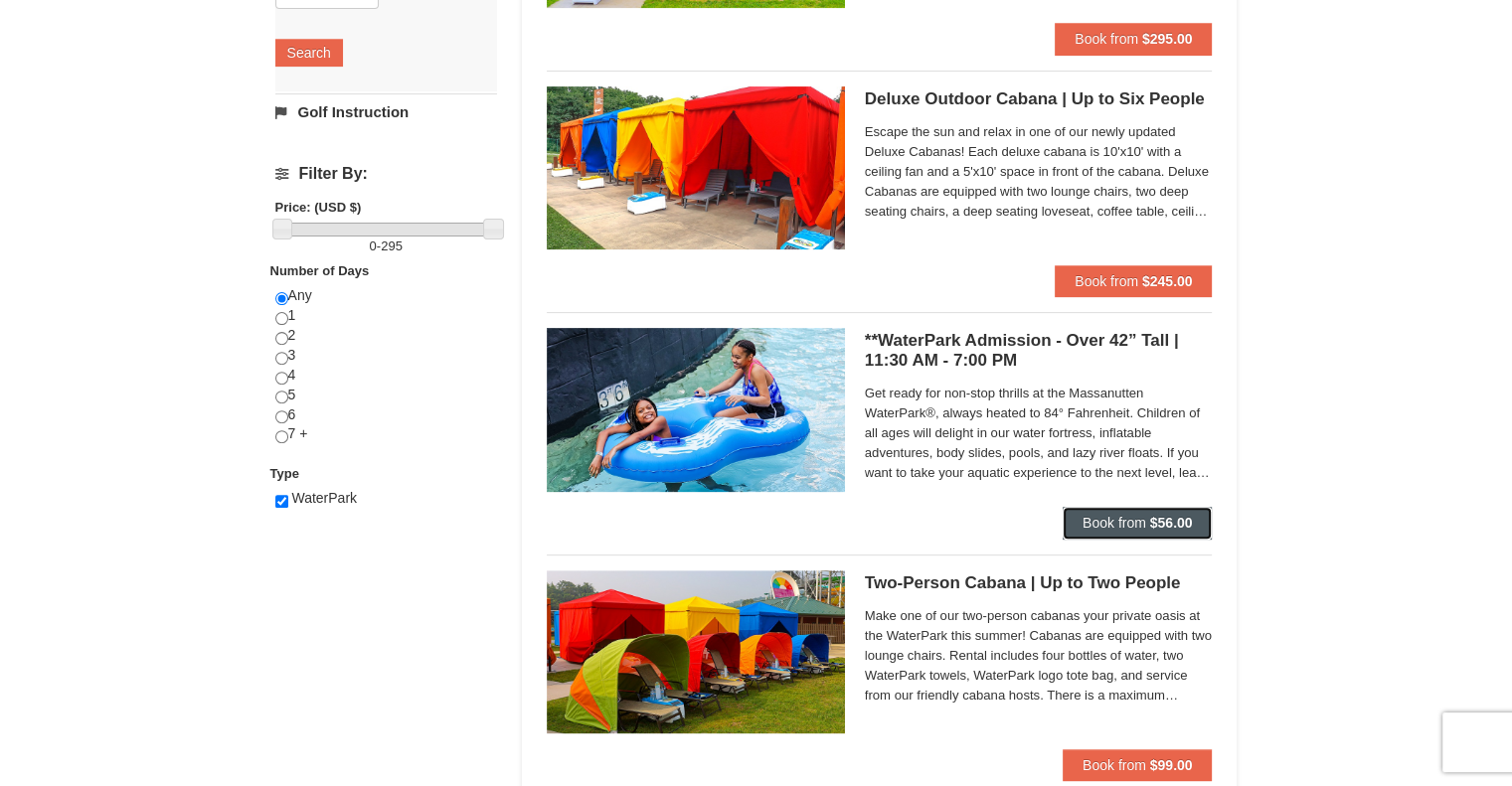 click on "Book from" at bounding box center (1114, 523) 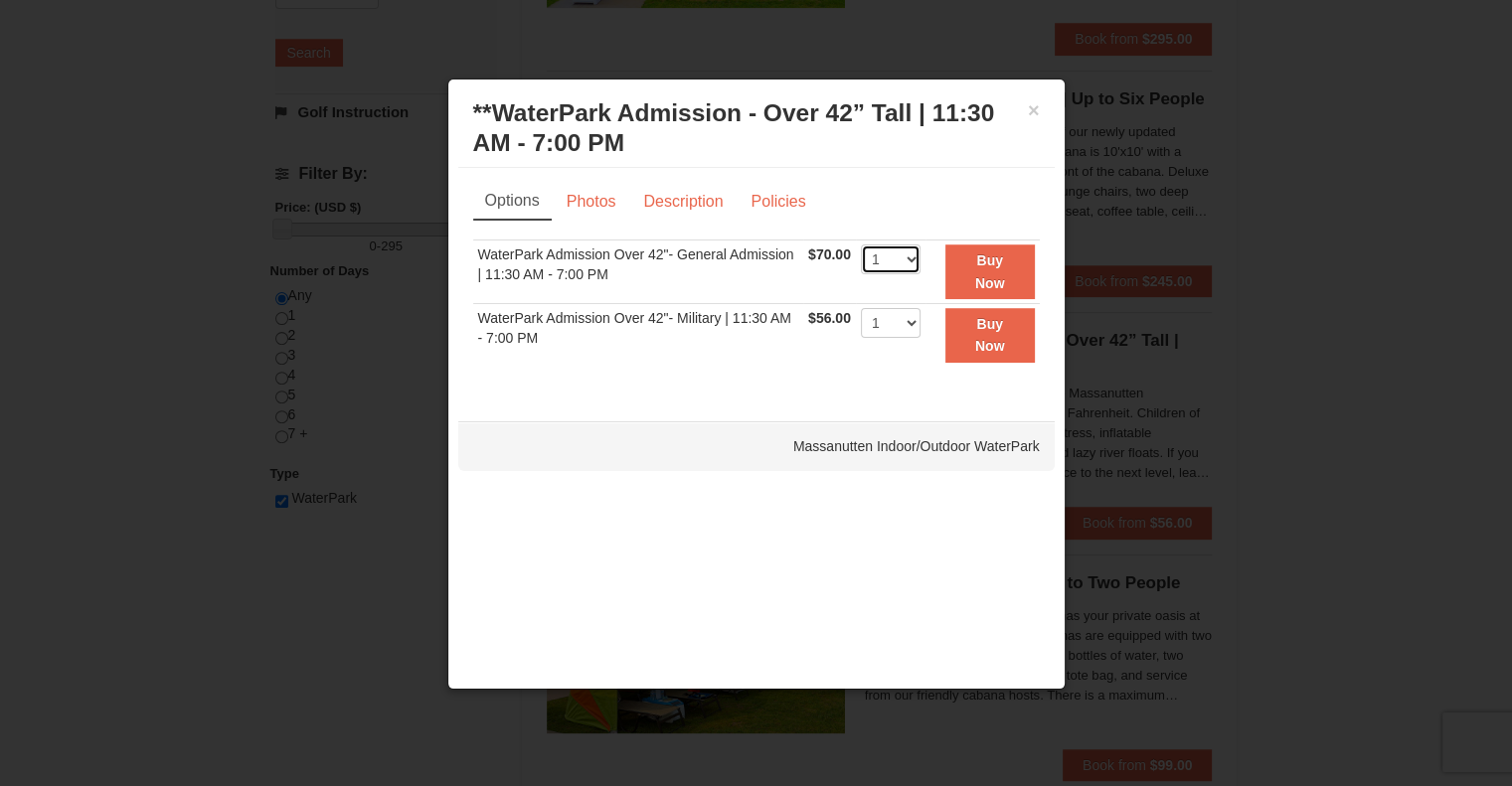 click on "1
2
3
4
5
6
7
8
9
10
11
12
13
14
15
16
17
18
19
20
21 22" at bounding box center (891, 259) 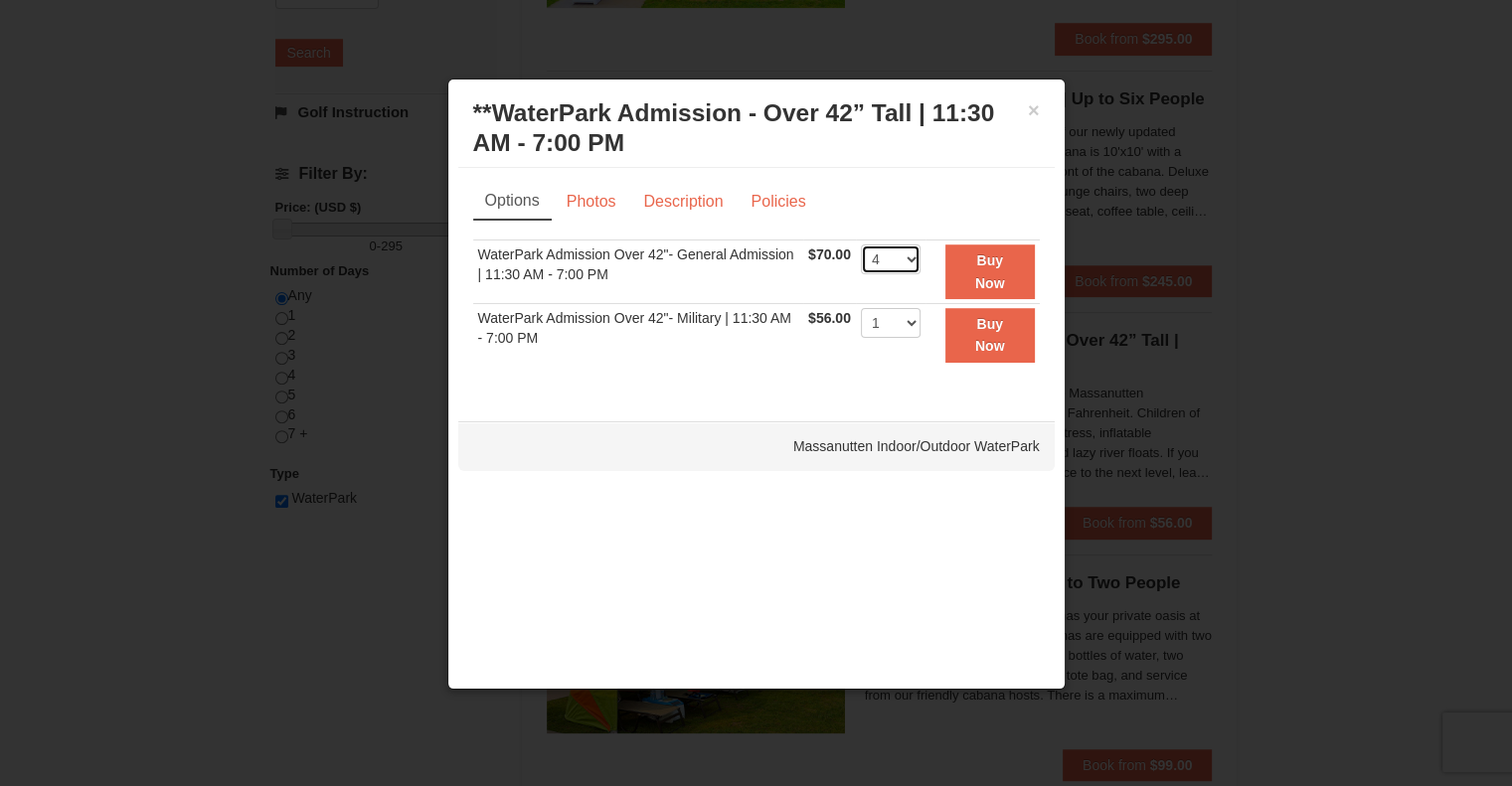 click on "1
2
3
4
5
6
7
8
9
10
11
12
13
14
15
16
17
18
19
20
21 22" at bounding box center (891, 259) 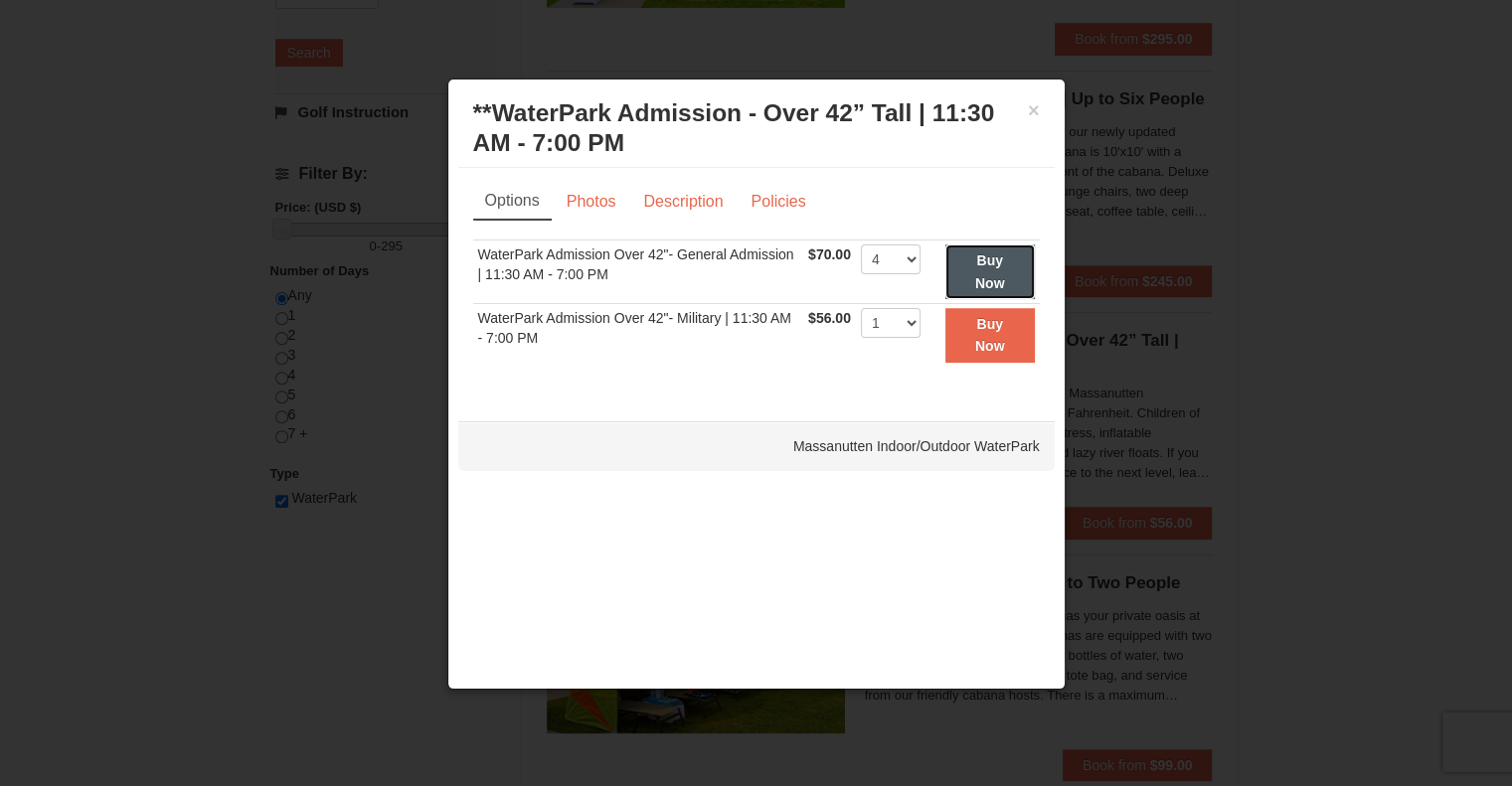 click on "Buy Now" at bounding box center [990, 271] 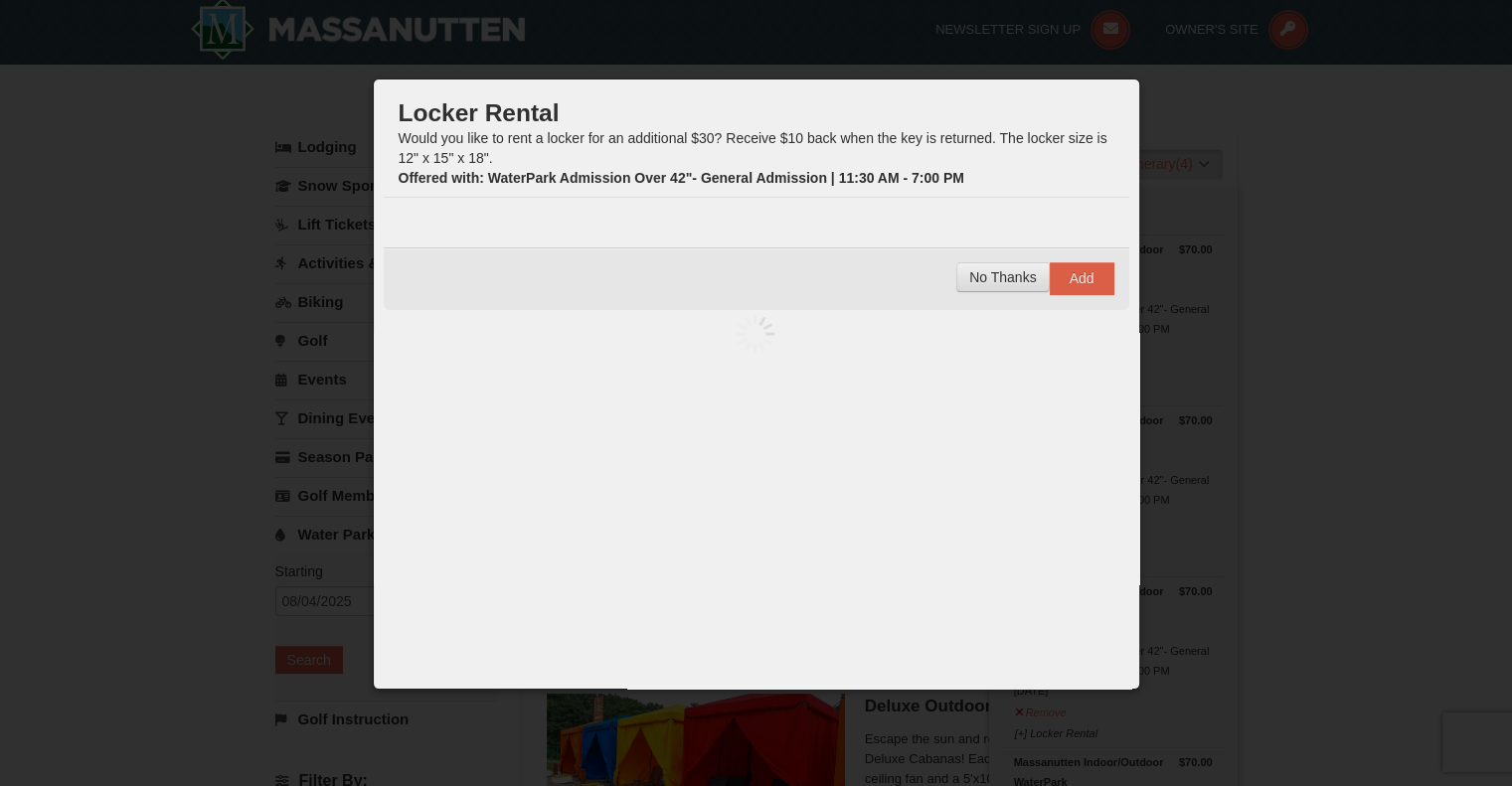 scroll, scrollTop: 6, scrollLeft: 0, axis: vertical 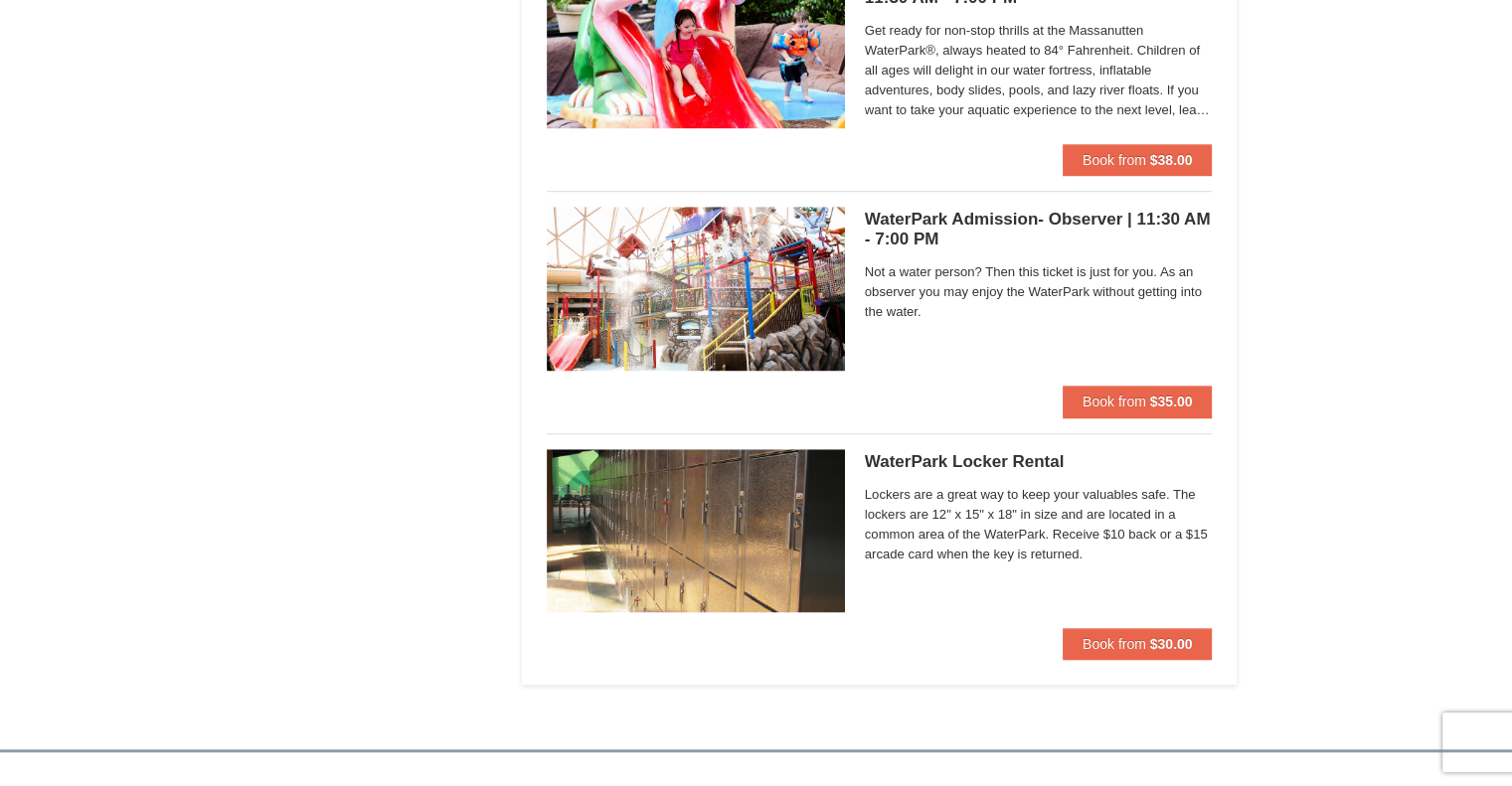 click on "WaterPark Locker Rental  Massanutten Indoor/Outdoor WaterPark
Lockers are a great way to keep your valuables safe. The lockers are 12" x 15" x 18" in size and are located in a common area of the WaterPark. Receive $10 back or a $15 arcade card when the key is returned." at bounding box center (1039, 539) 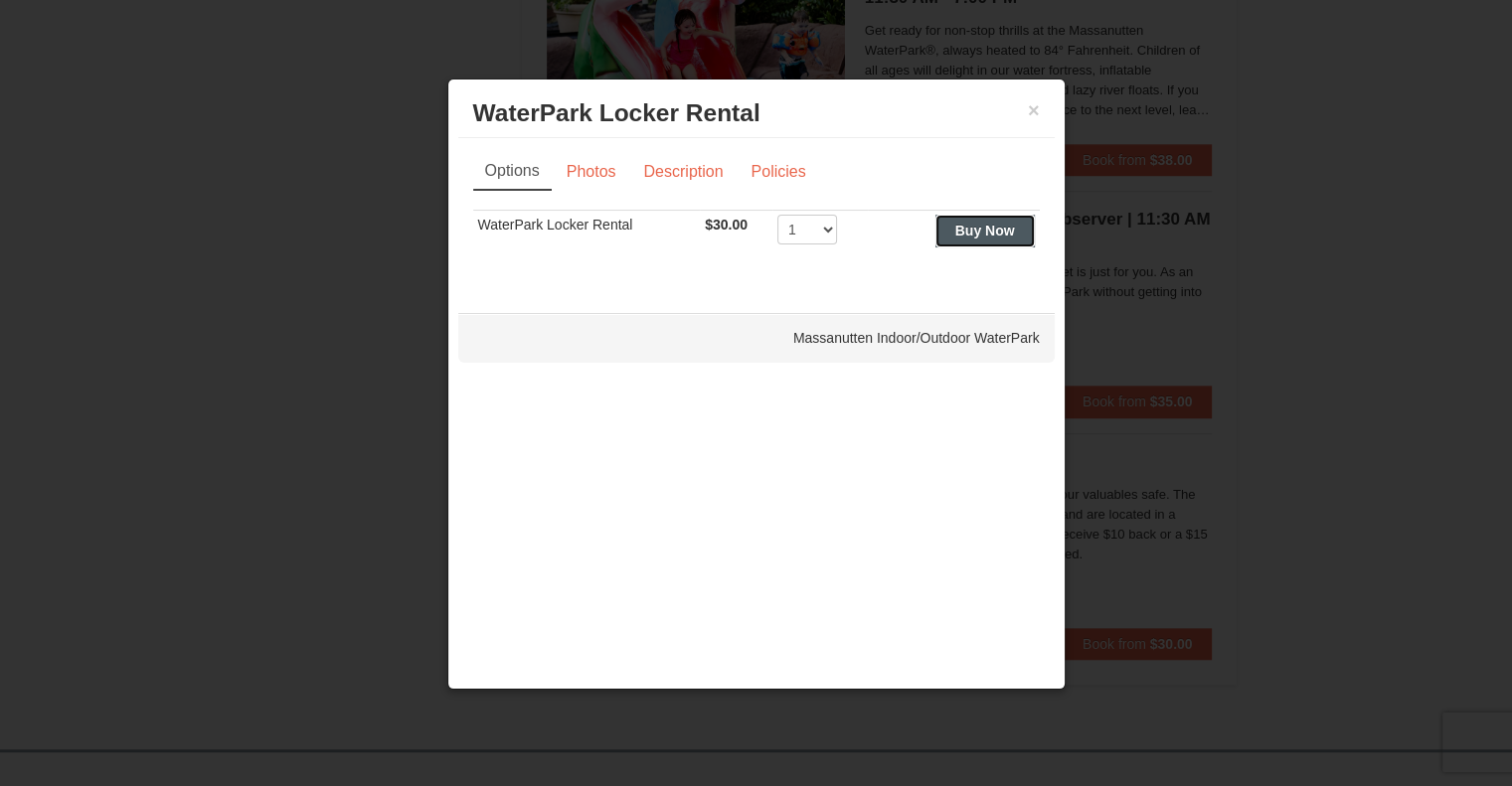 click on "Buy Now" at bounding box center [985, 231] 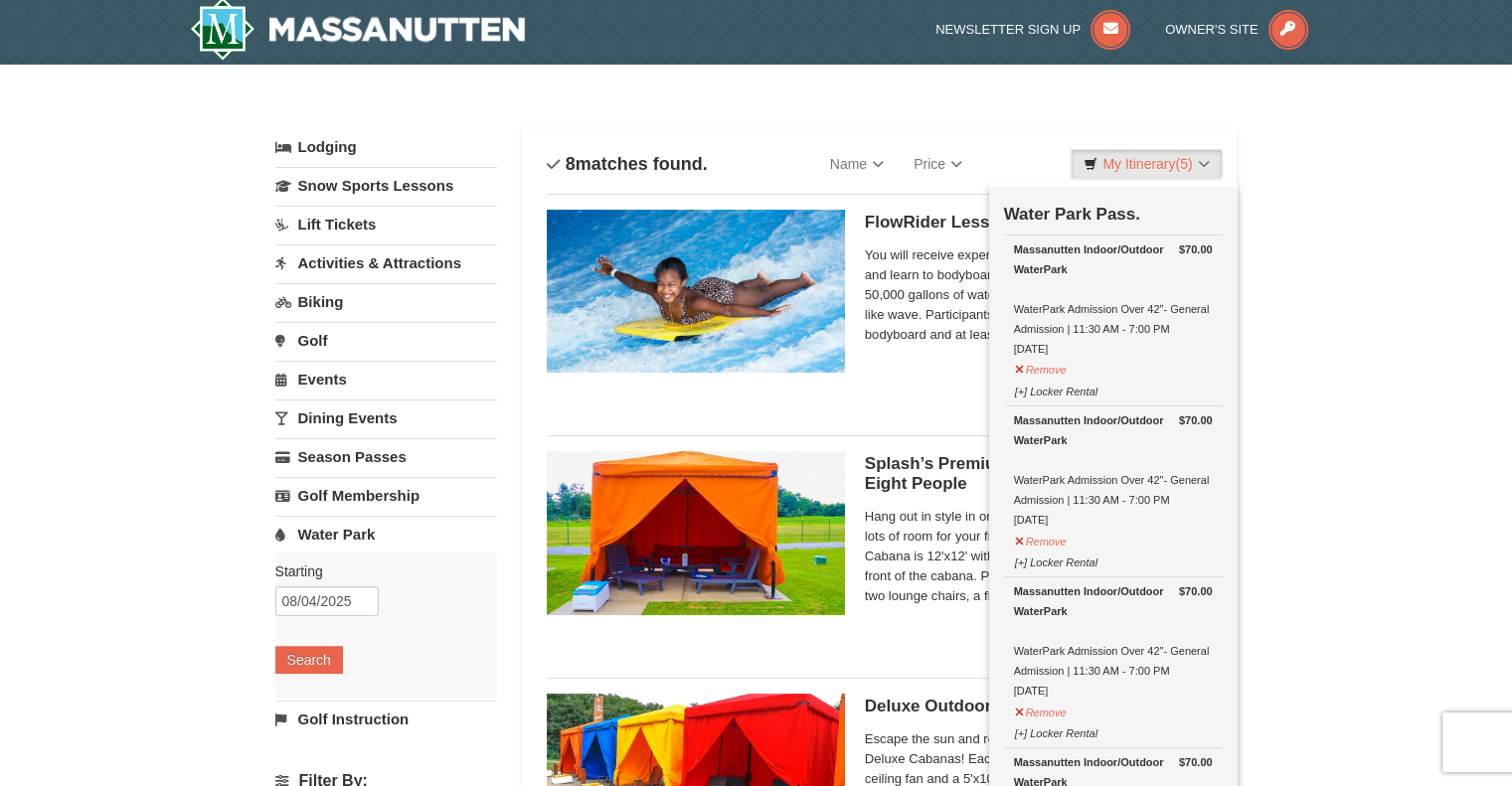 scroll, scrollTop: 6, scrollLeft: 0, axis: vertical 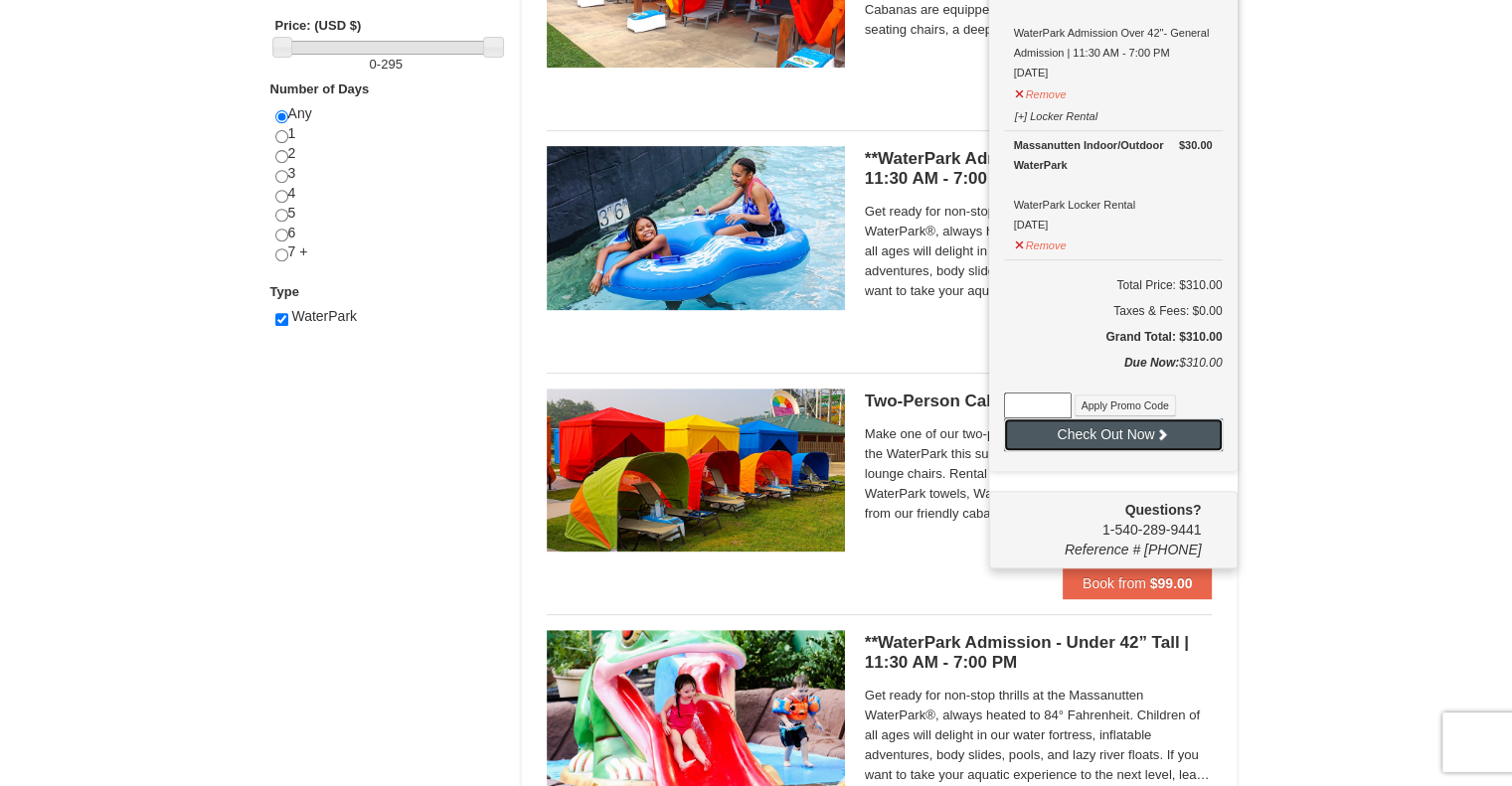 click on "Check Out Now" at bounding box center (1113, 434) 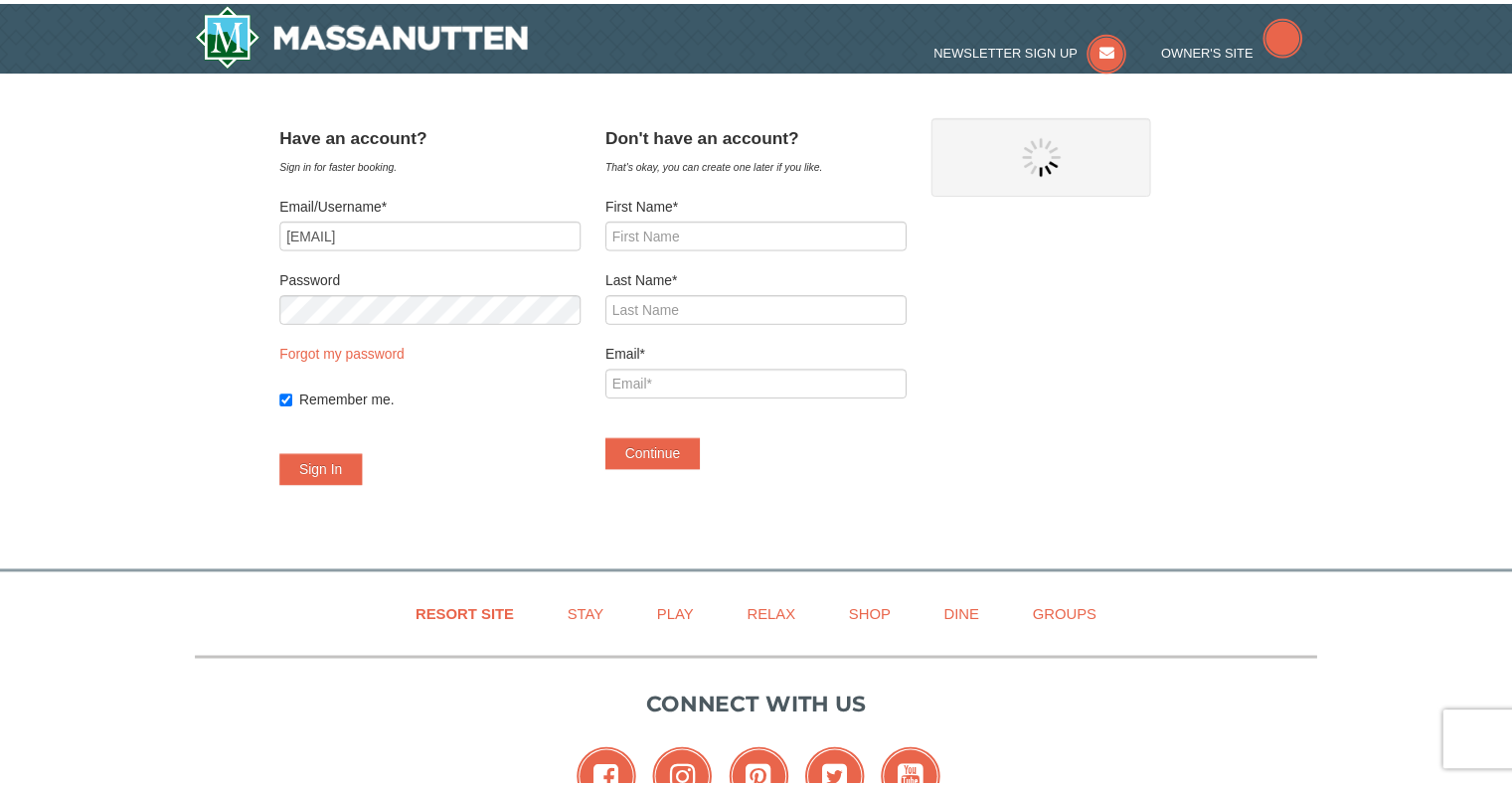 scroll, scrollTop: 0, scrollLeft: 0, axis: both 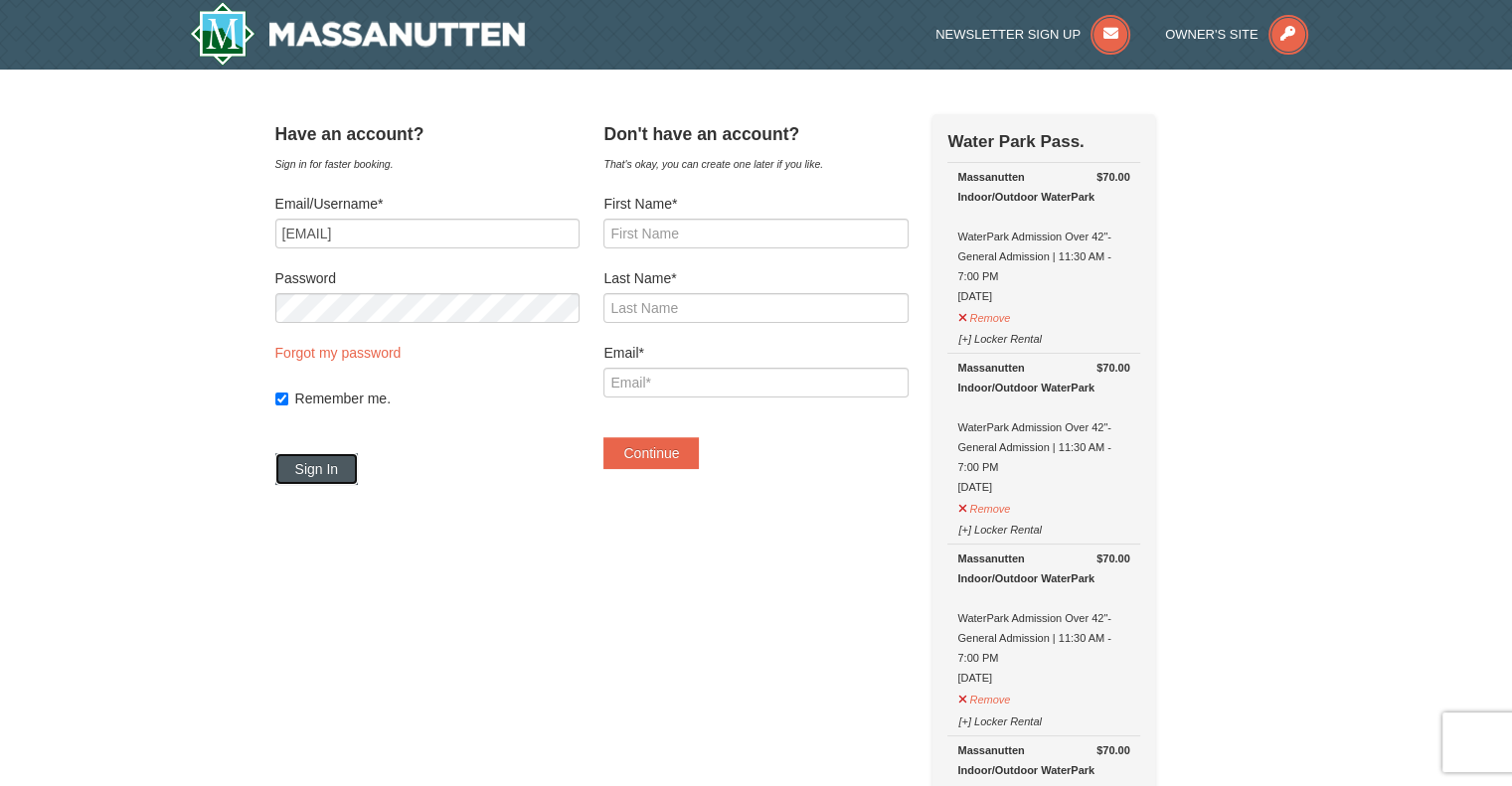 click on "Sign In" at bounding box center (317, 469) 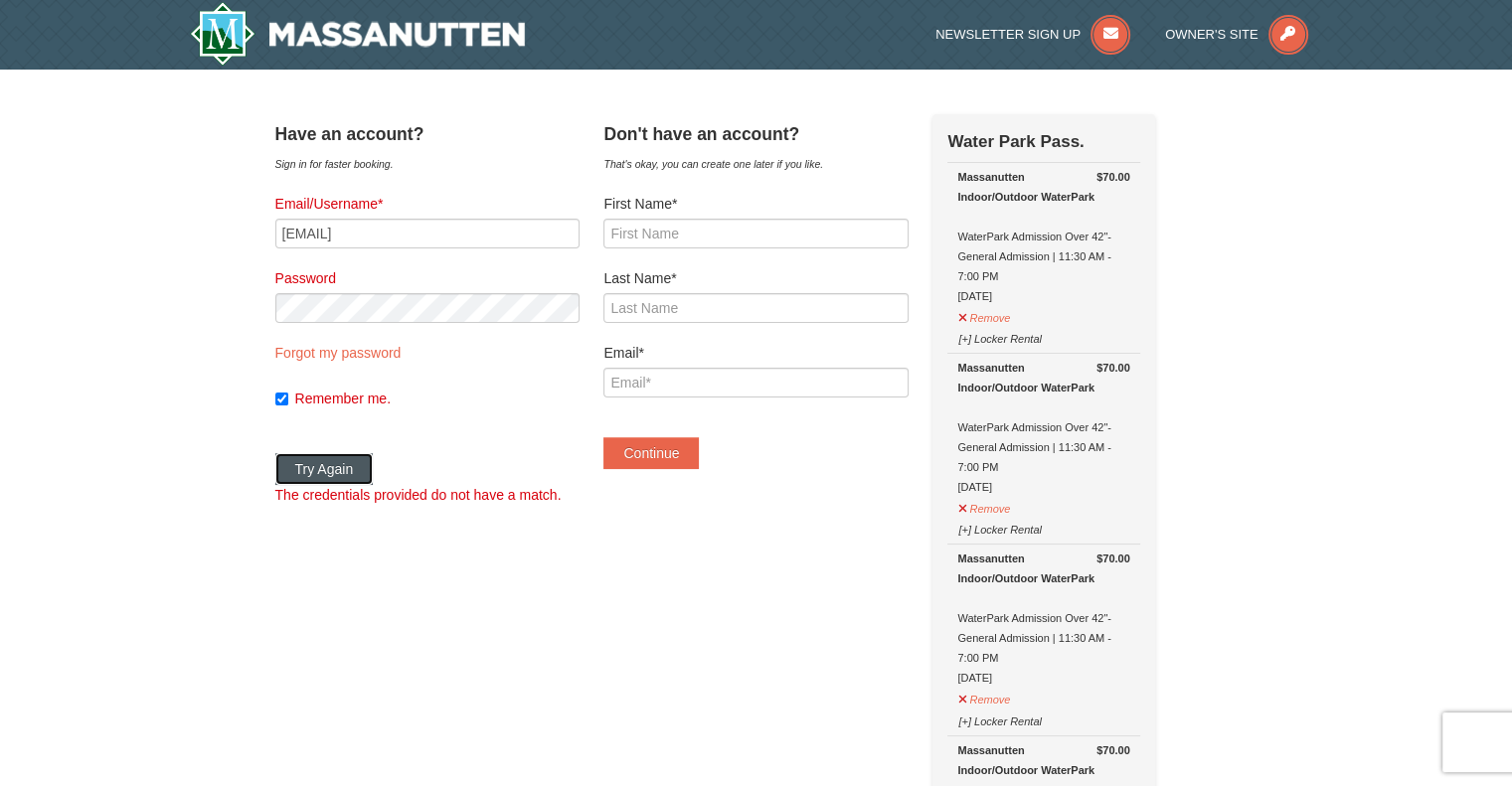 click on "Try Again" at bounding box center (324, 469) 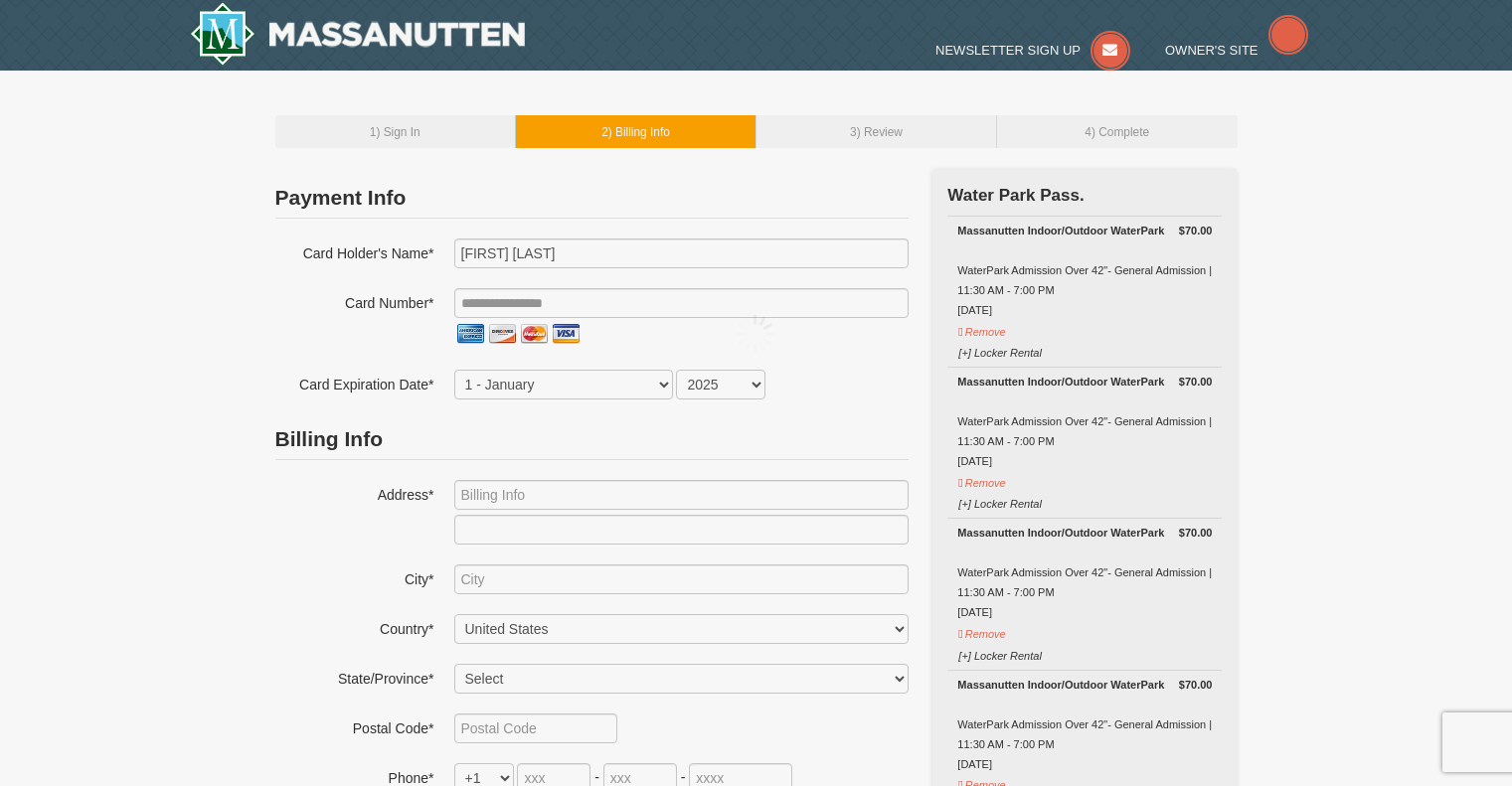 scroll, scrollTop: 0, scrollLeft: 0, axis: both 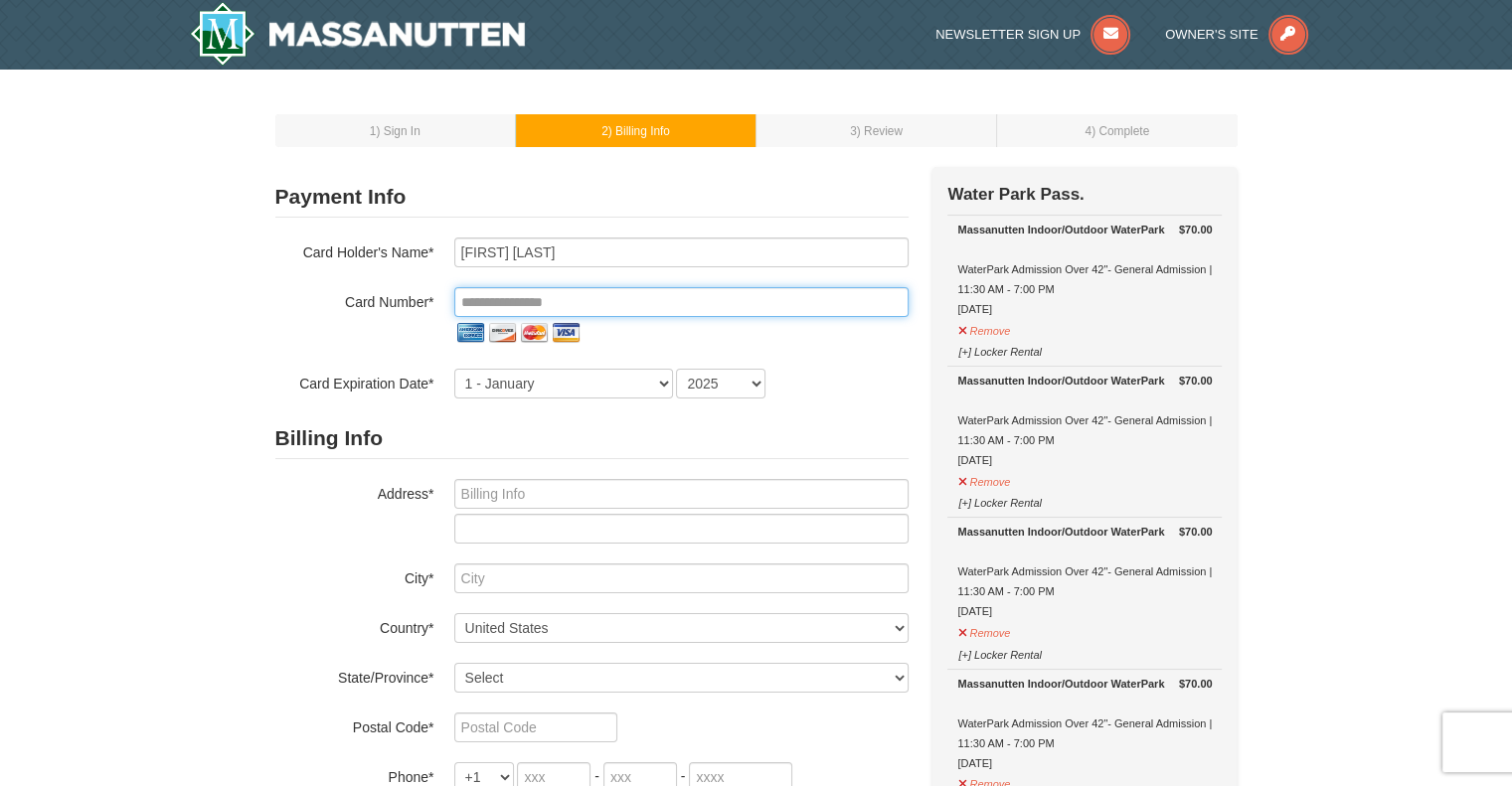 click at bounding box center (681, 302) 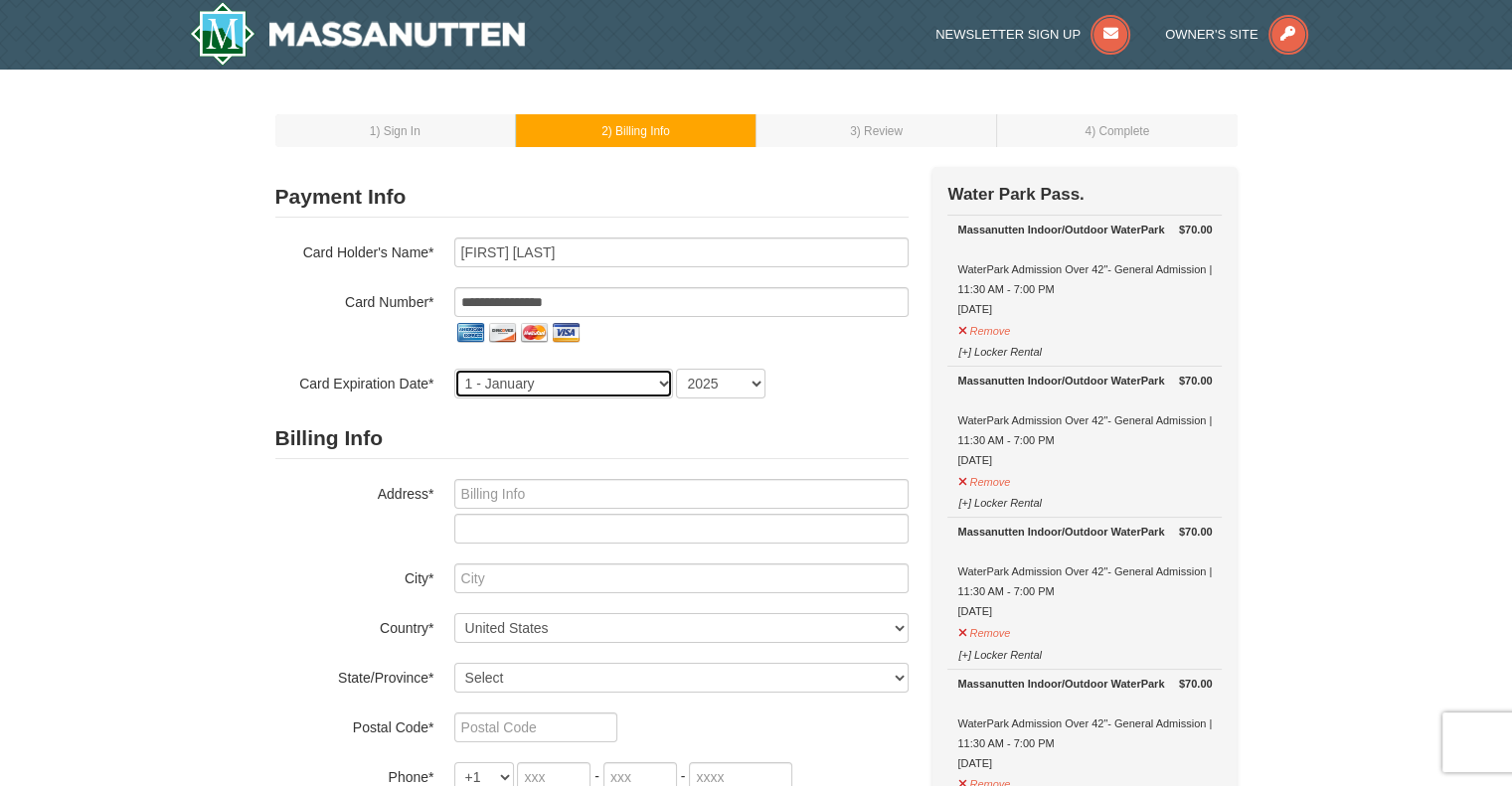 select on "5" 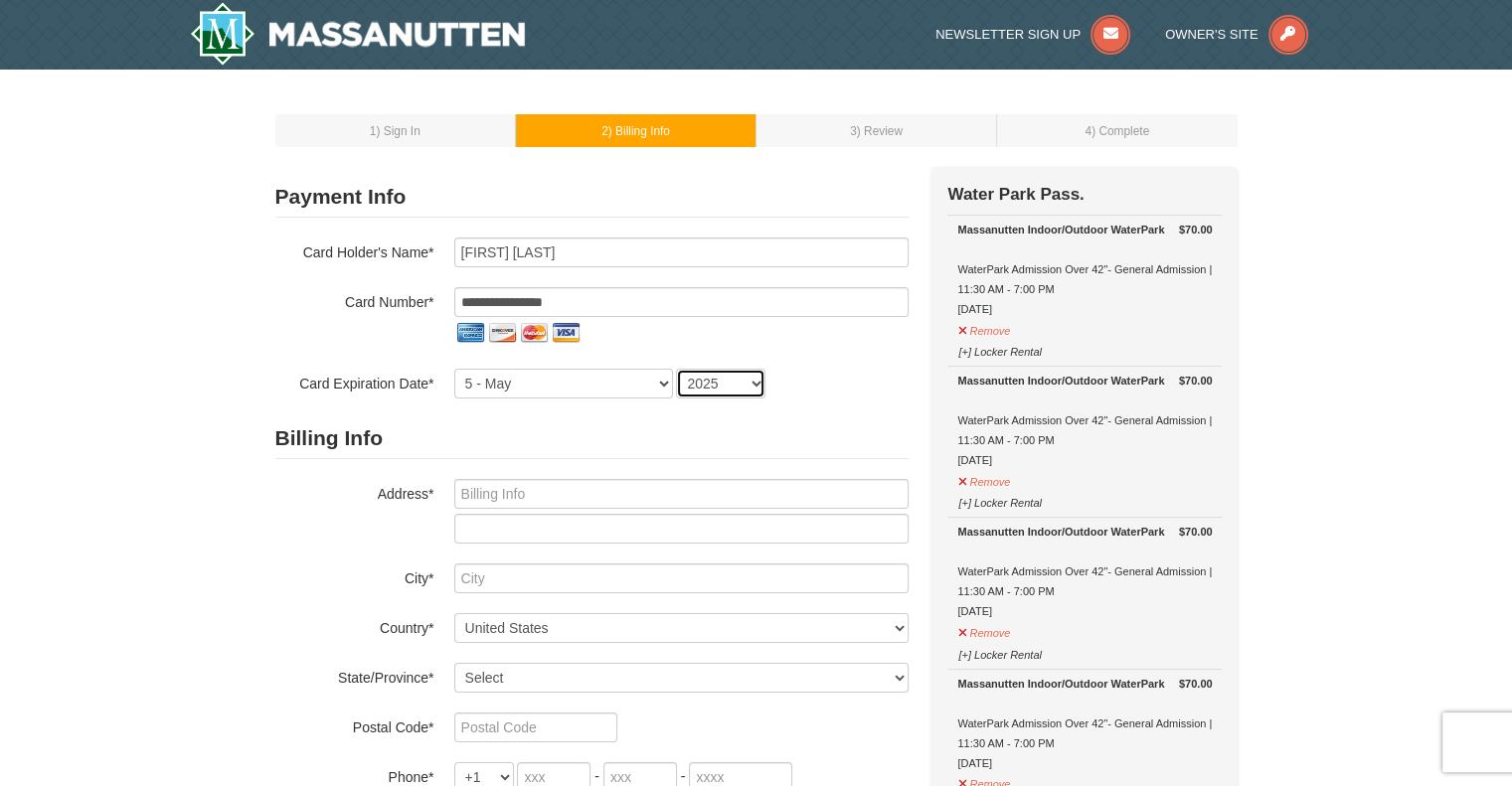 select on "2027" 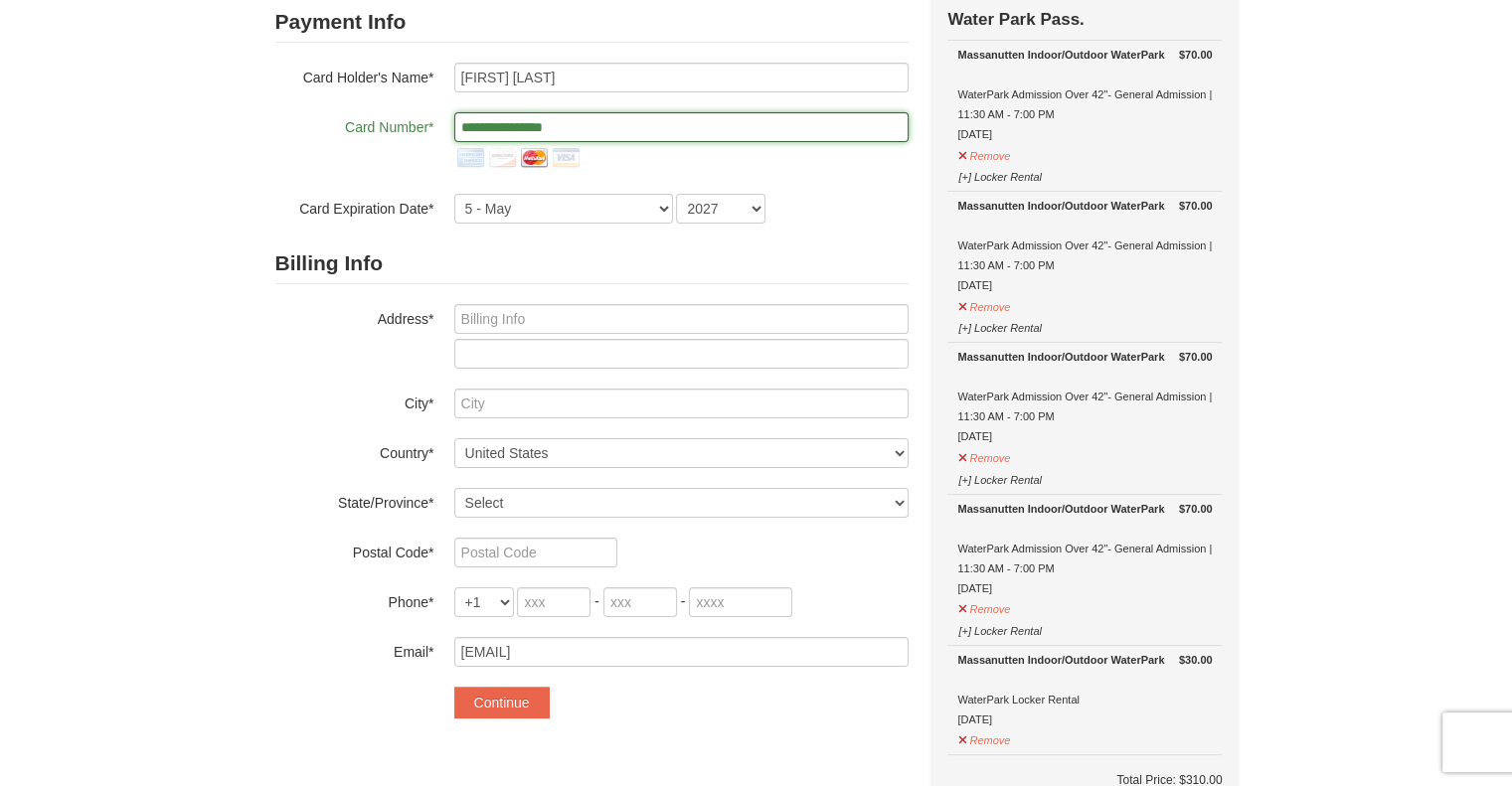 scroll, scrollTop: 282, scrollLeft: 0, axis: vertical 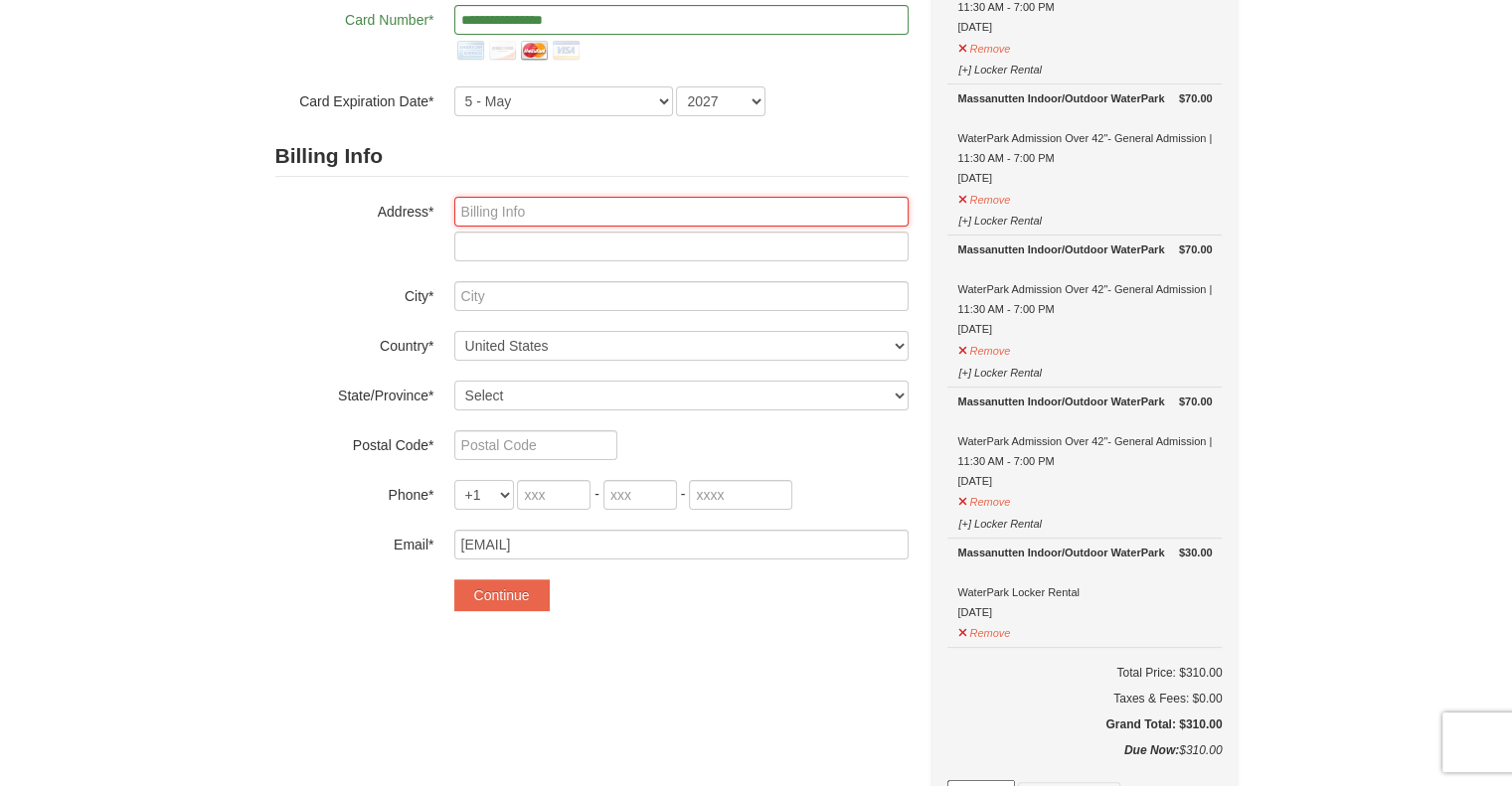 click at bounding box center [681, 212] 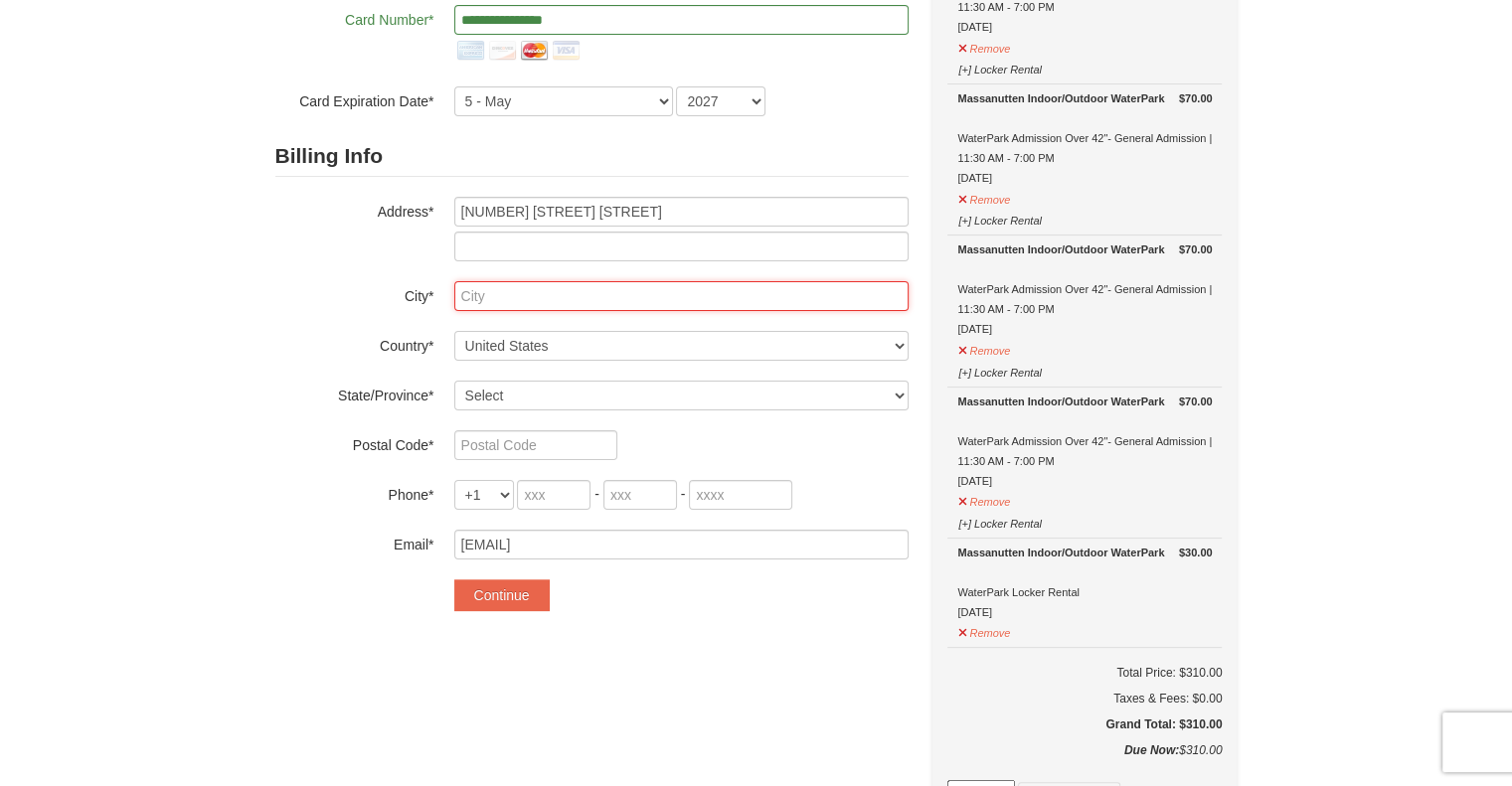 type on "Norfolk" 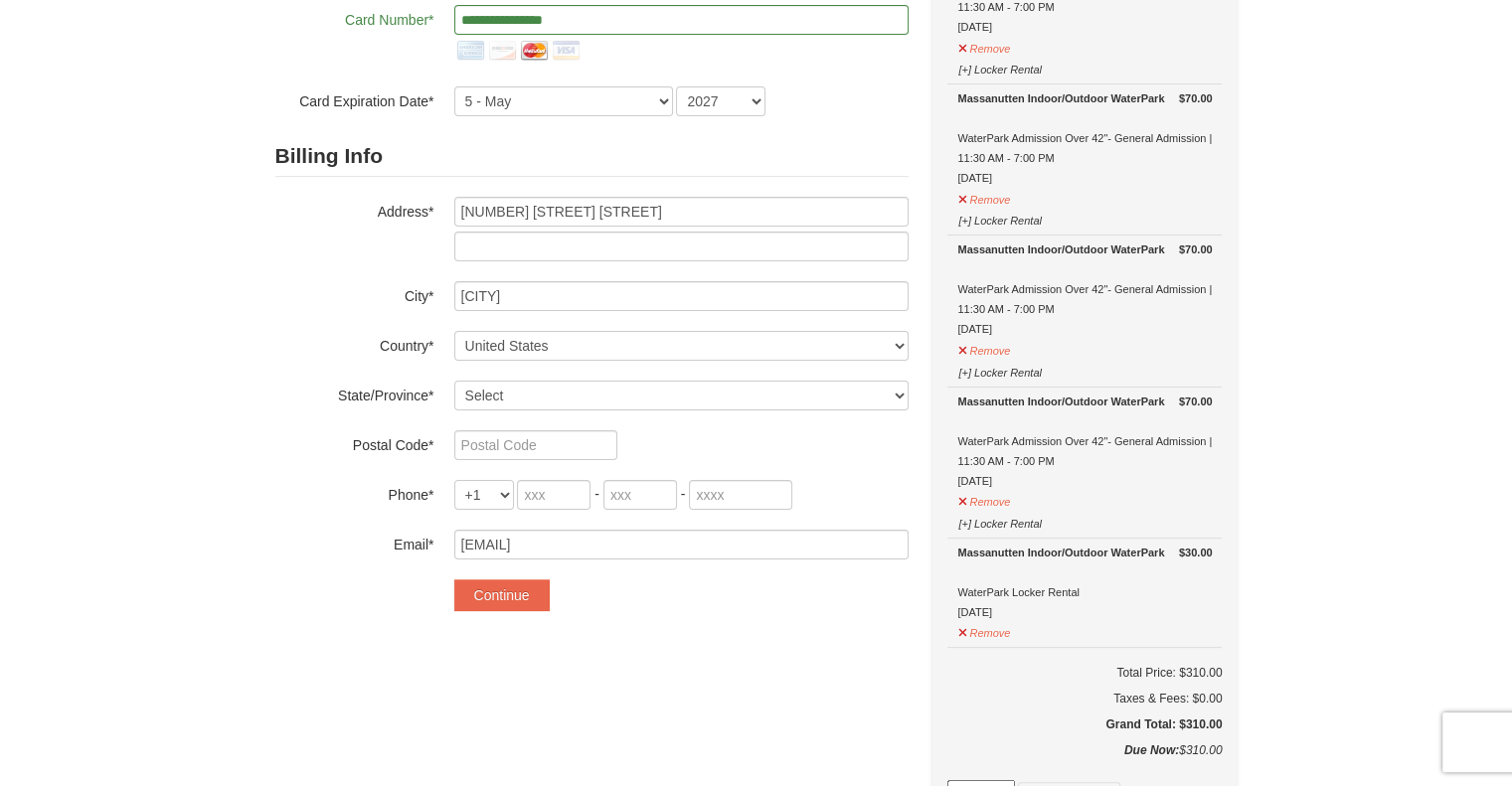 select on "VA" 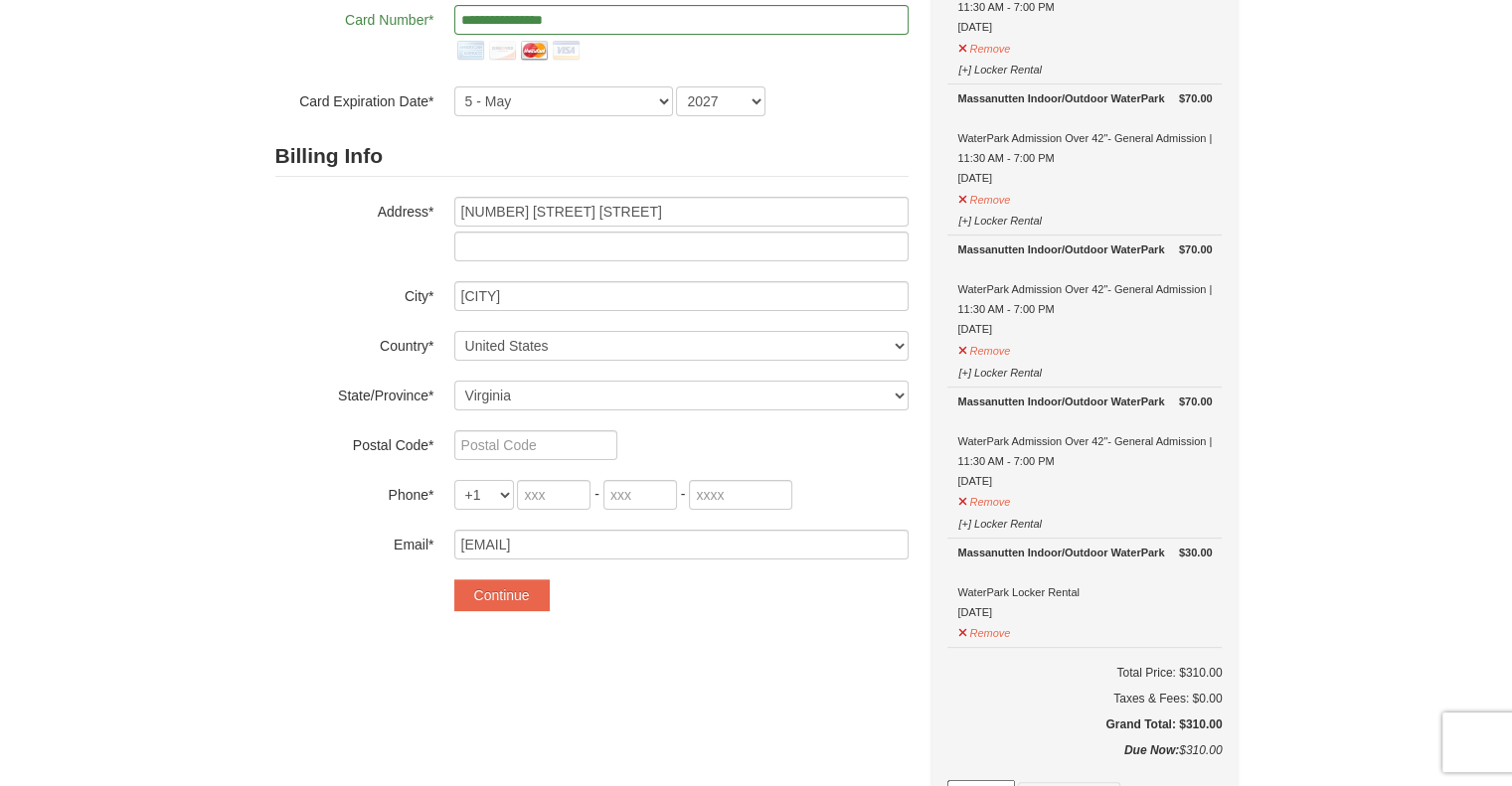 type on "23508-140" 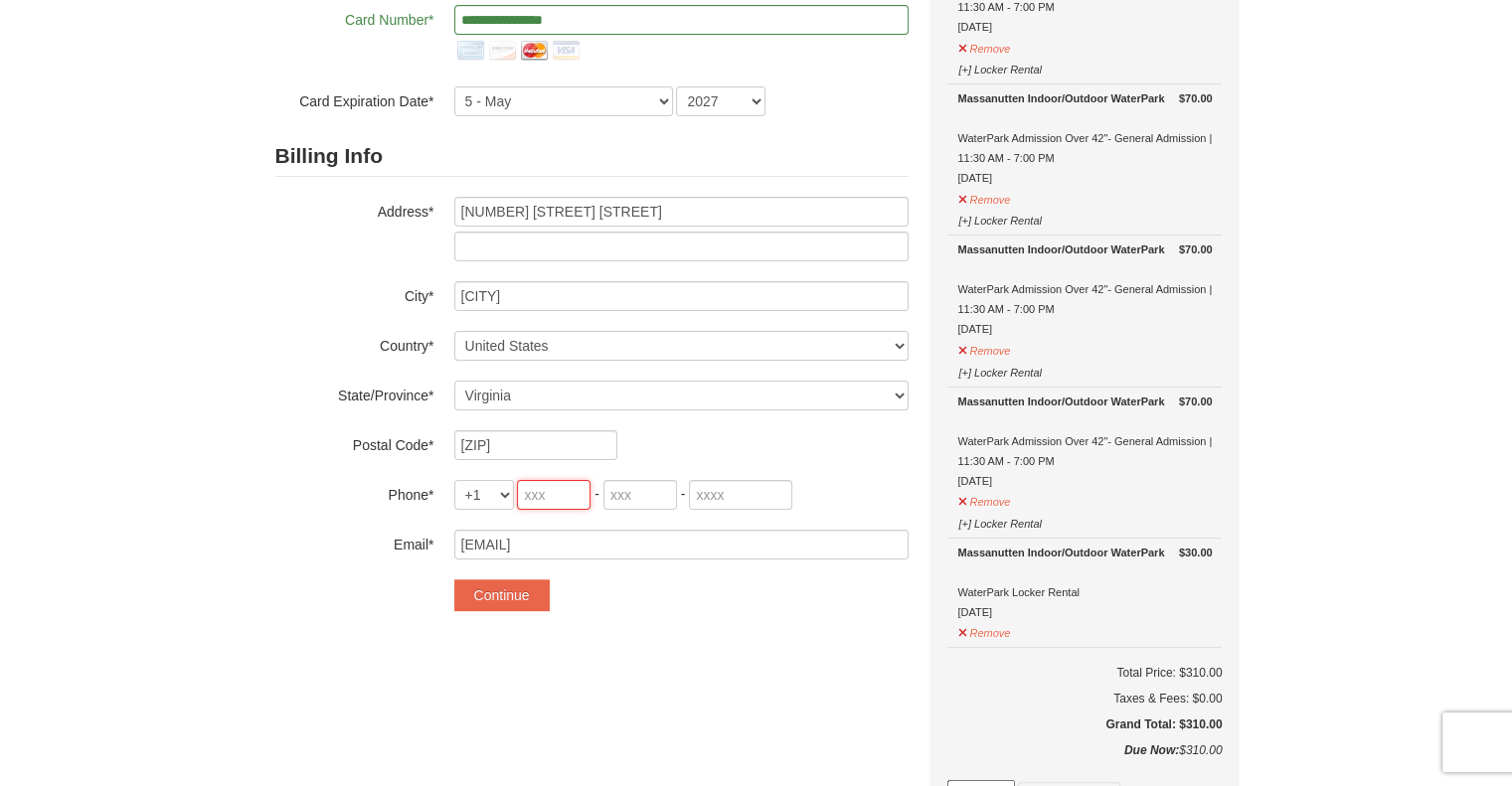 type on "757" 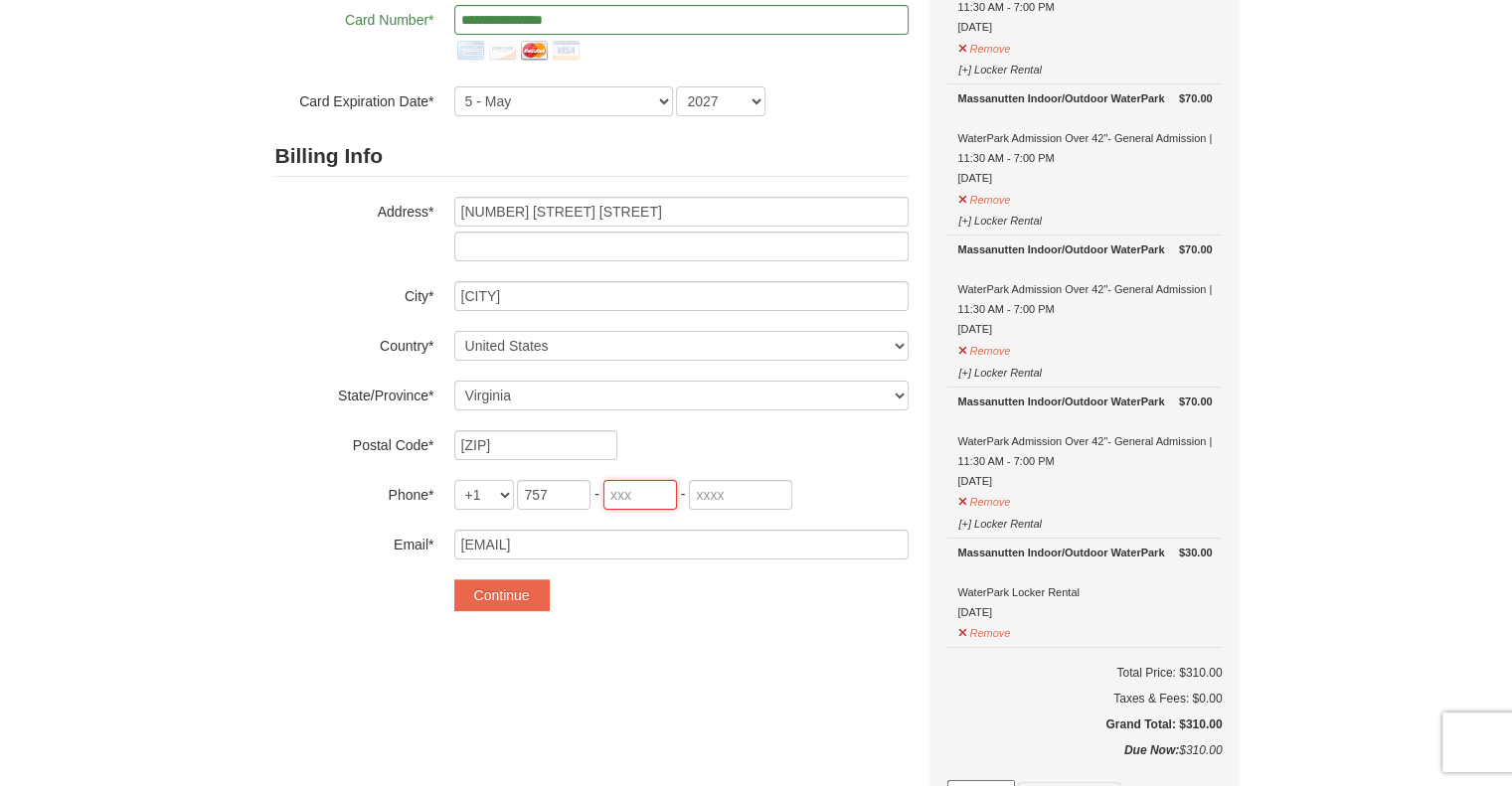 type on "201" 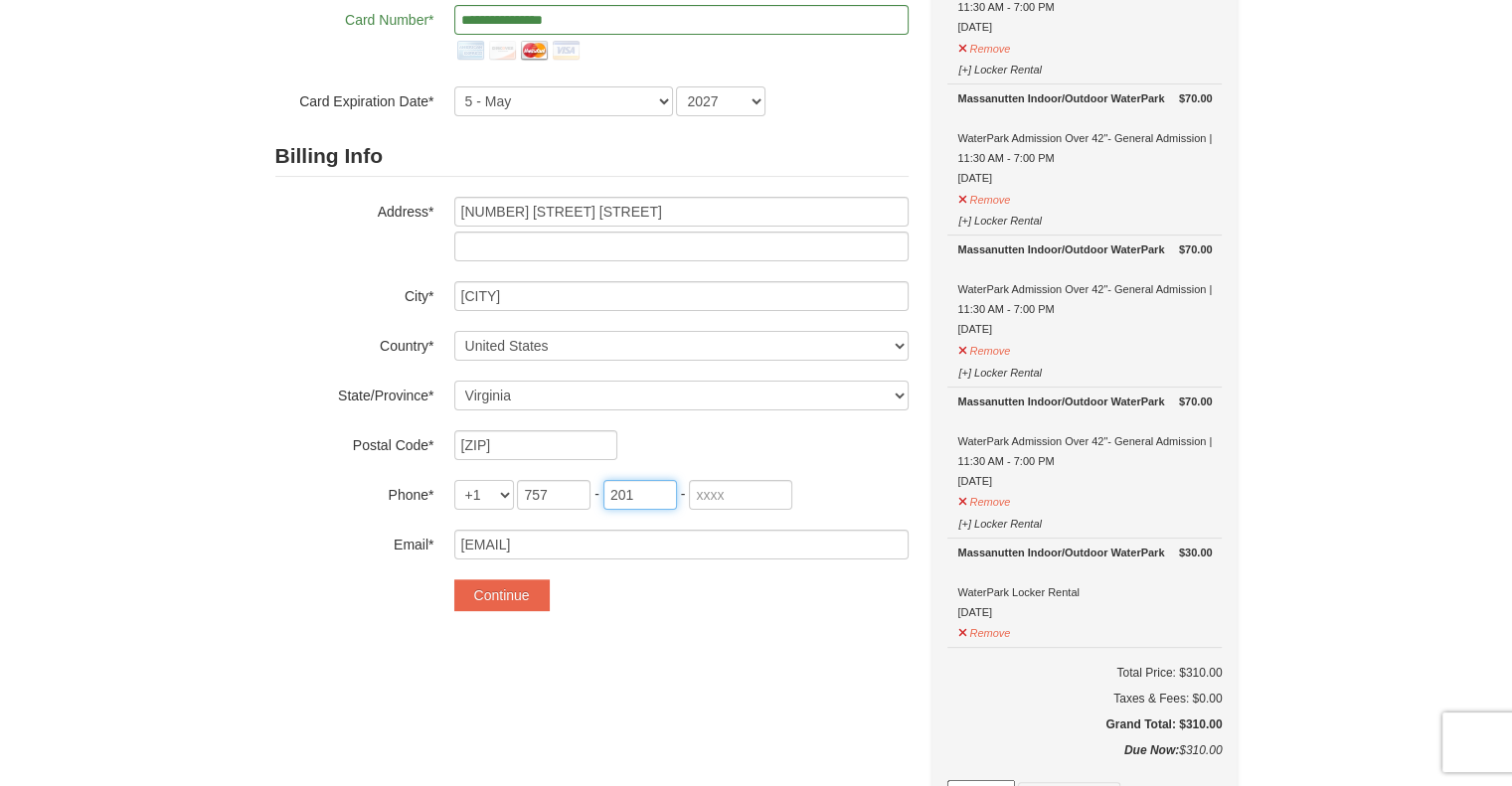 type on "1036" 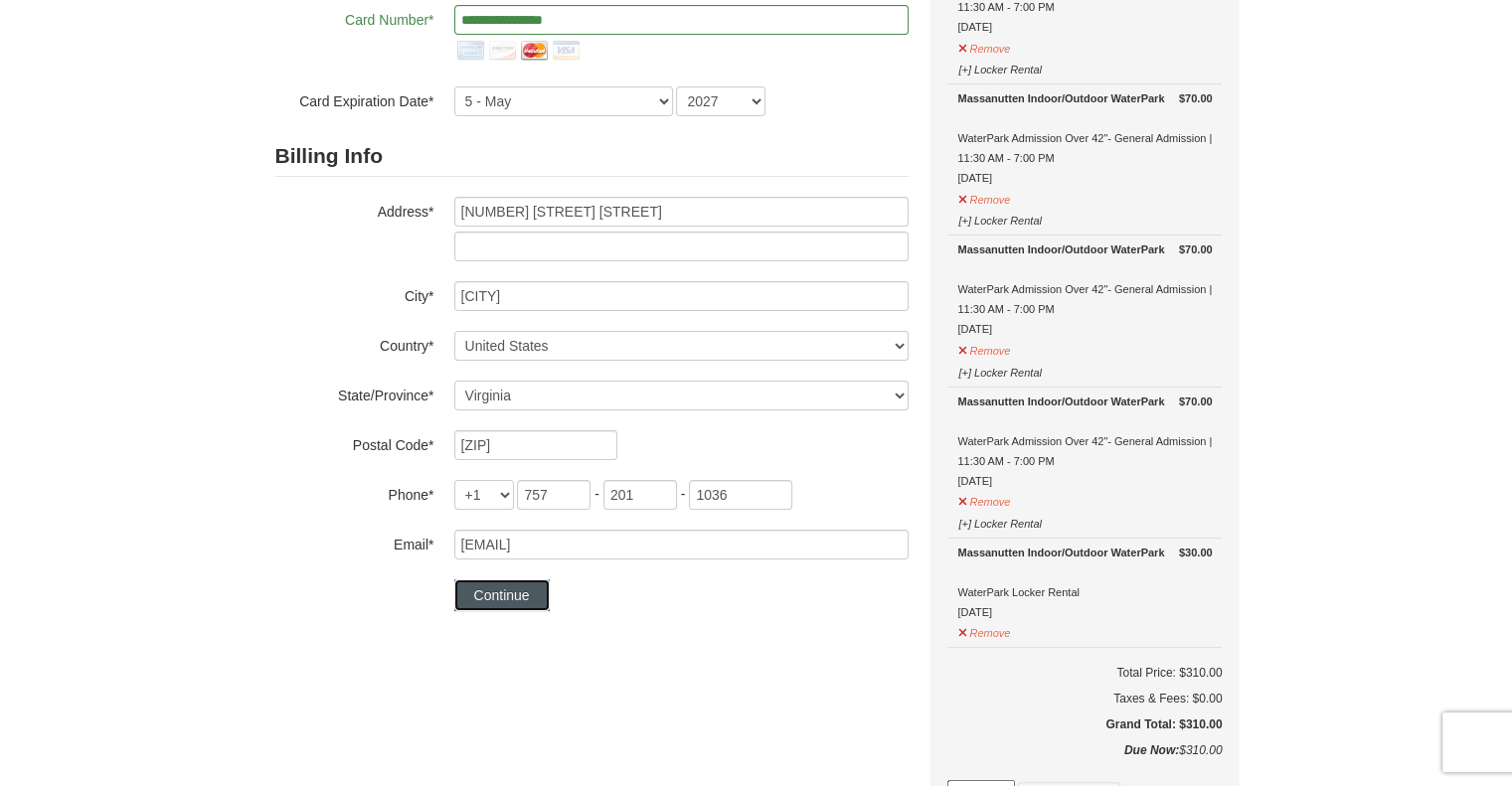 click on "Continue" at bounding box center [502, 595] 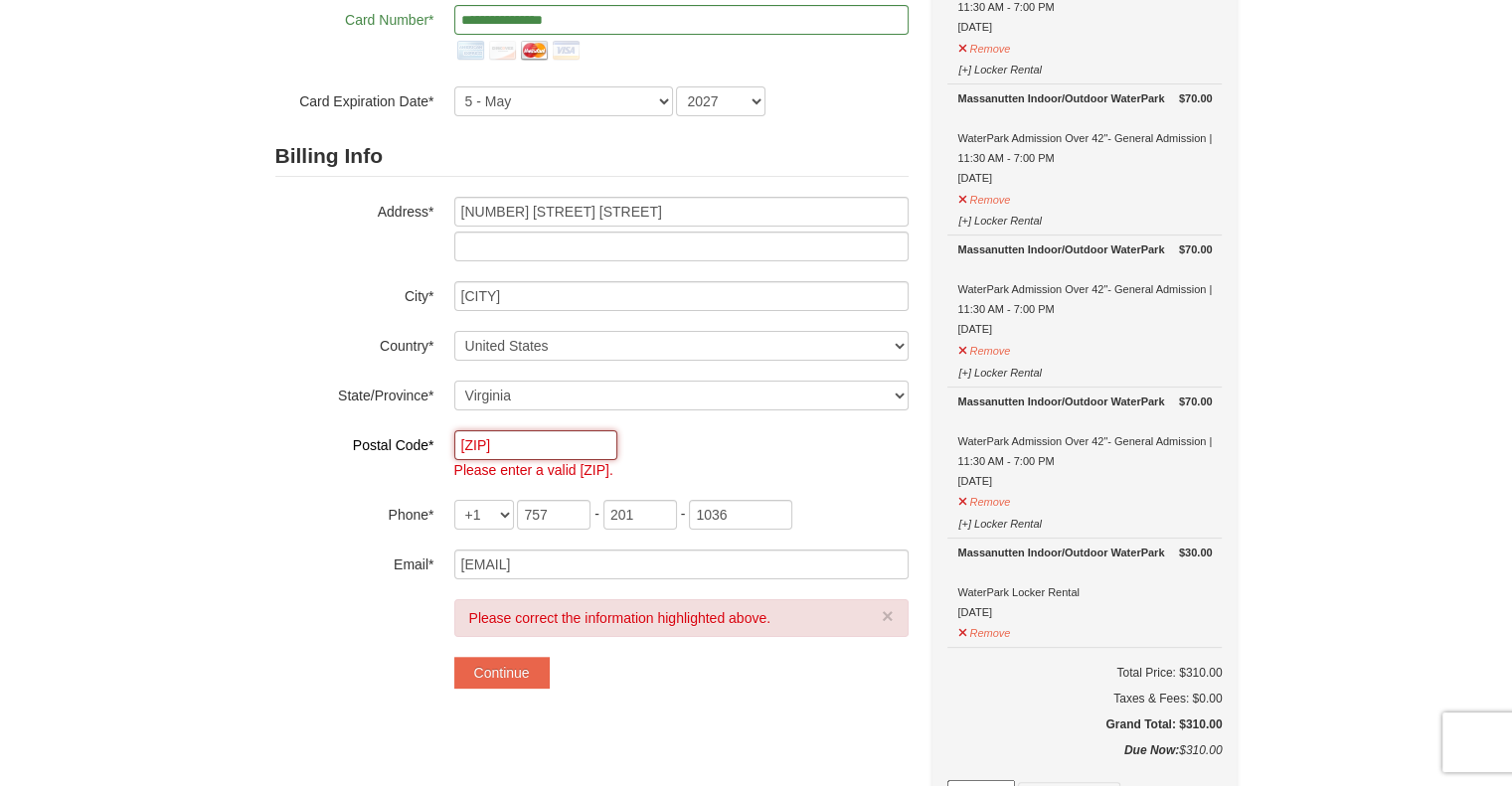 click on "23508-140" at bounding box center [536, 445] 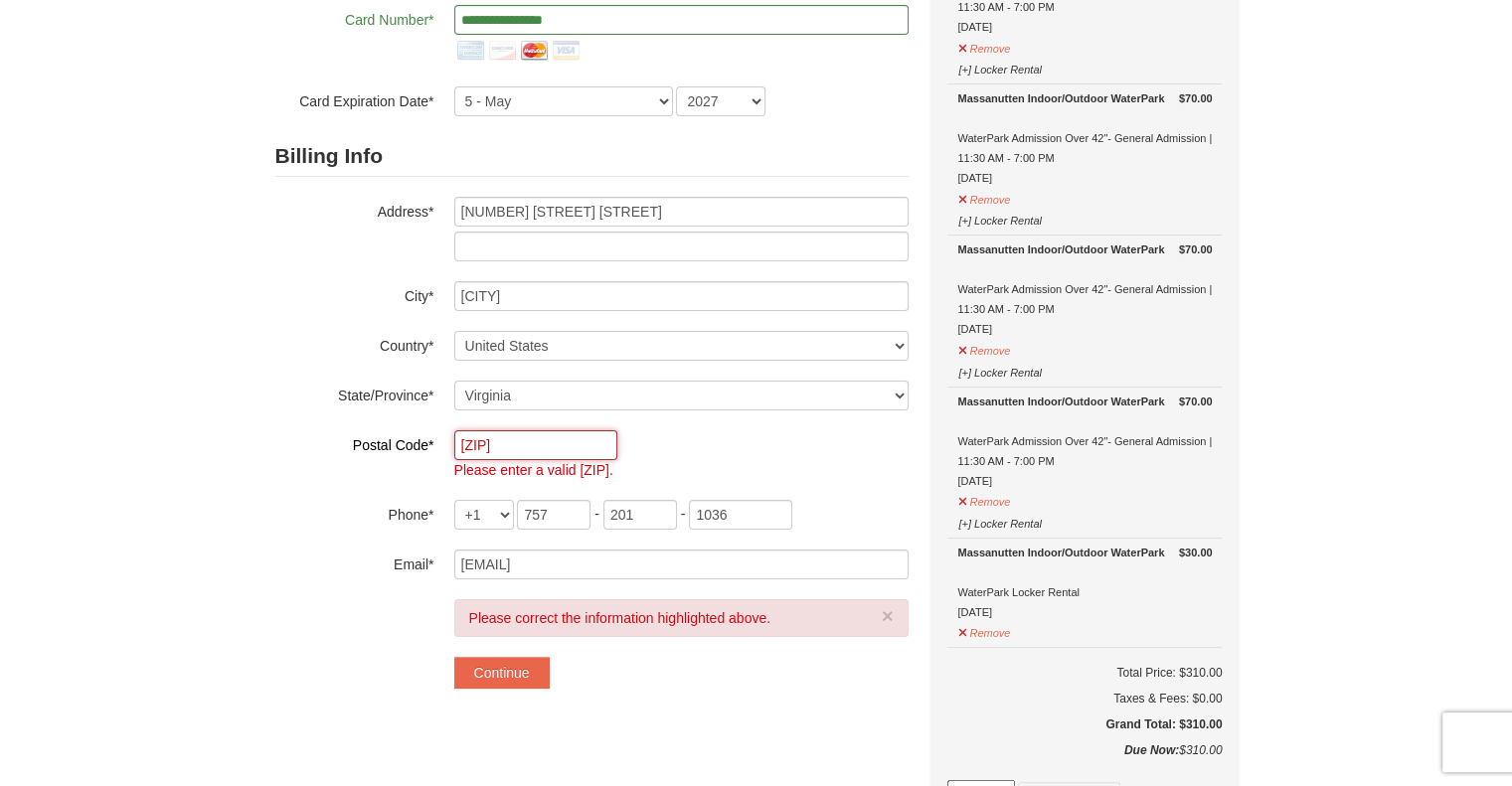 type on "23508" 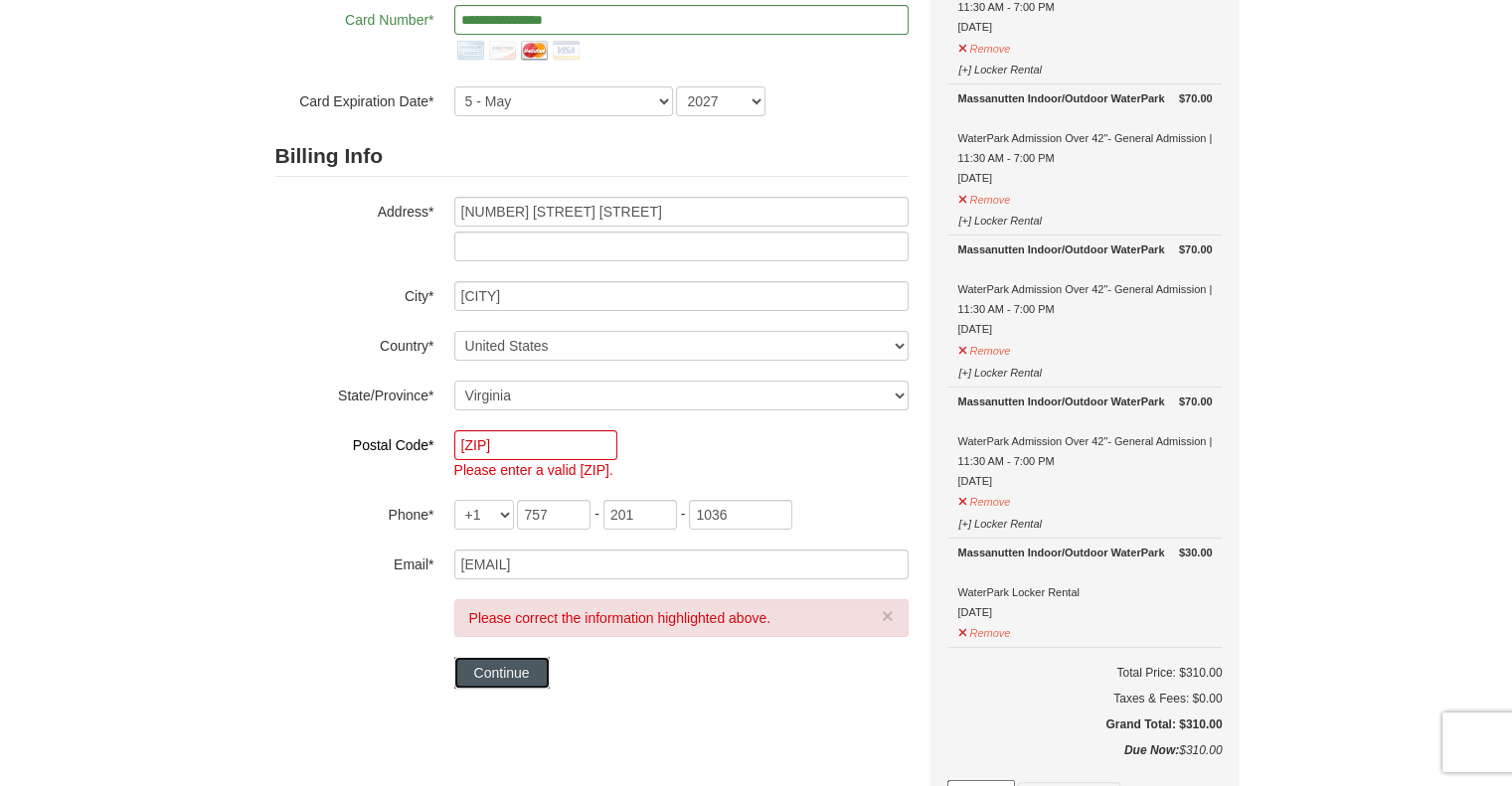 click on "Continue" at bounding box center (502, 673) 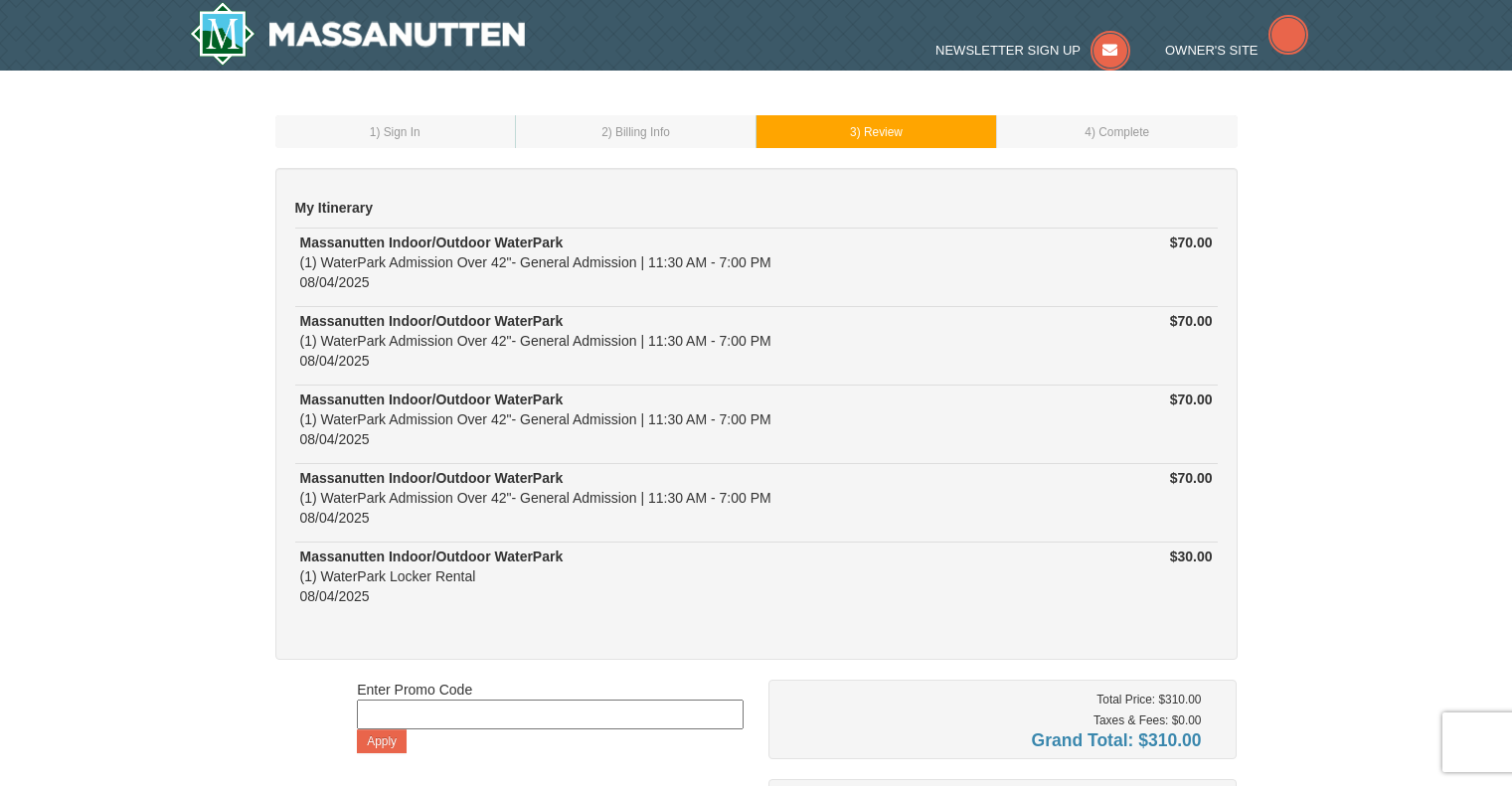 scroll, scrollTop: 0, scrollLeft: 0, axis: both 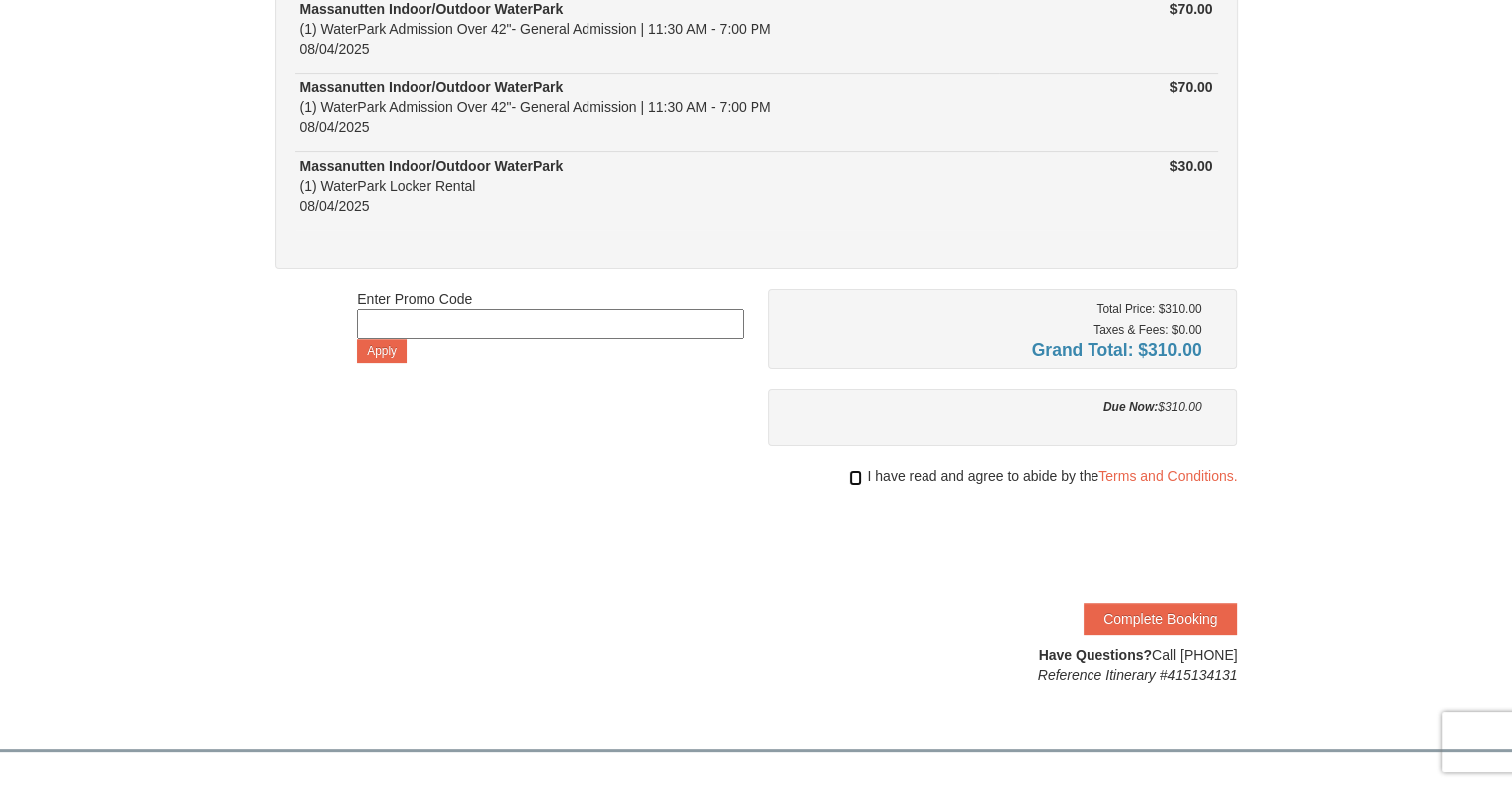 click at bounding box center (855, 478) 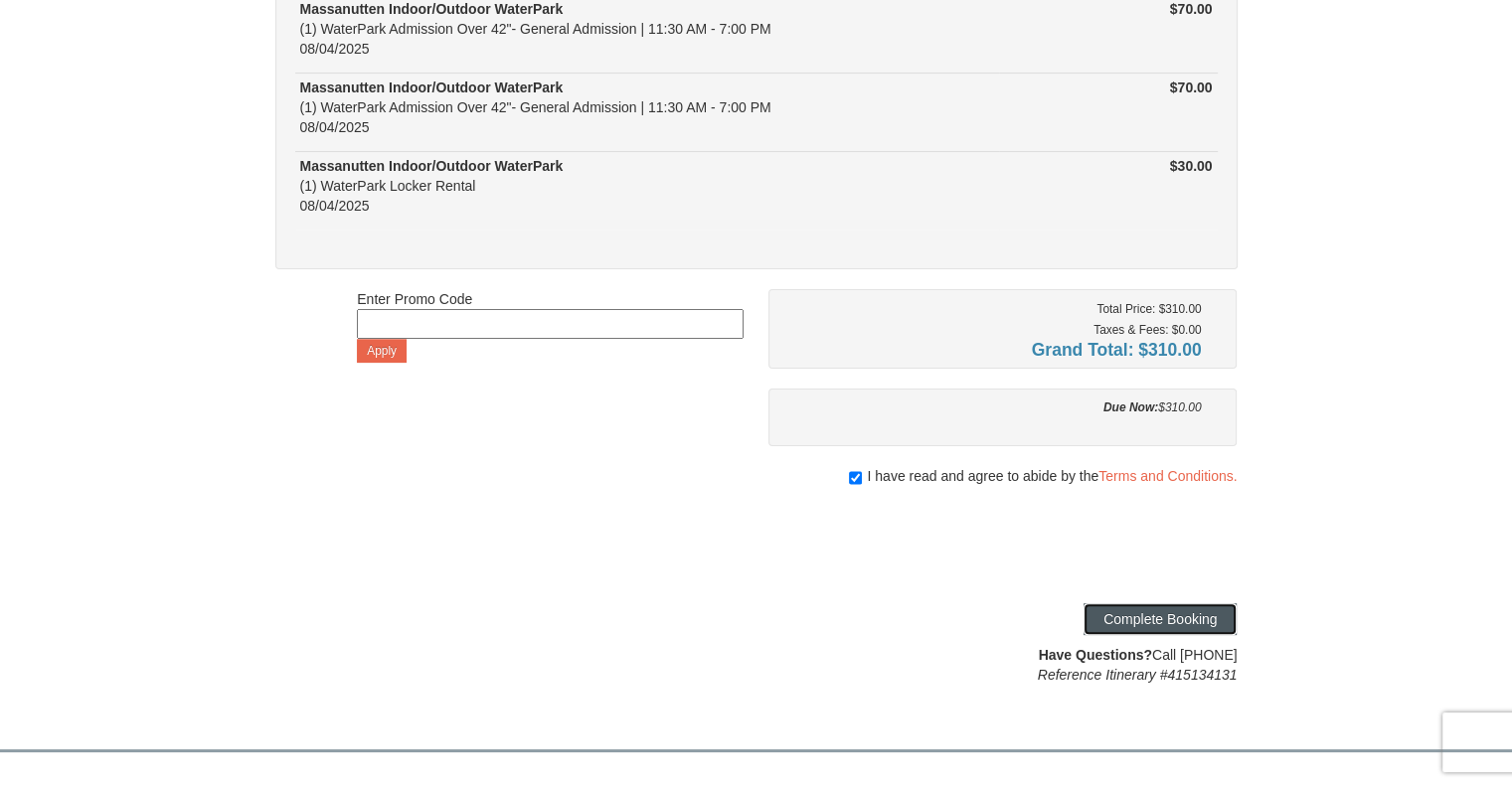 click on "Complete Booking" at bounding box center (1160, 619) 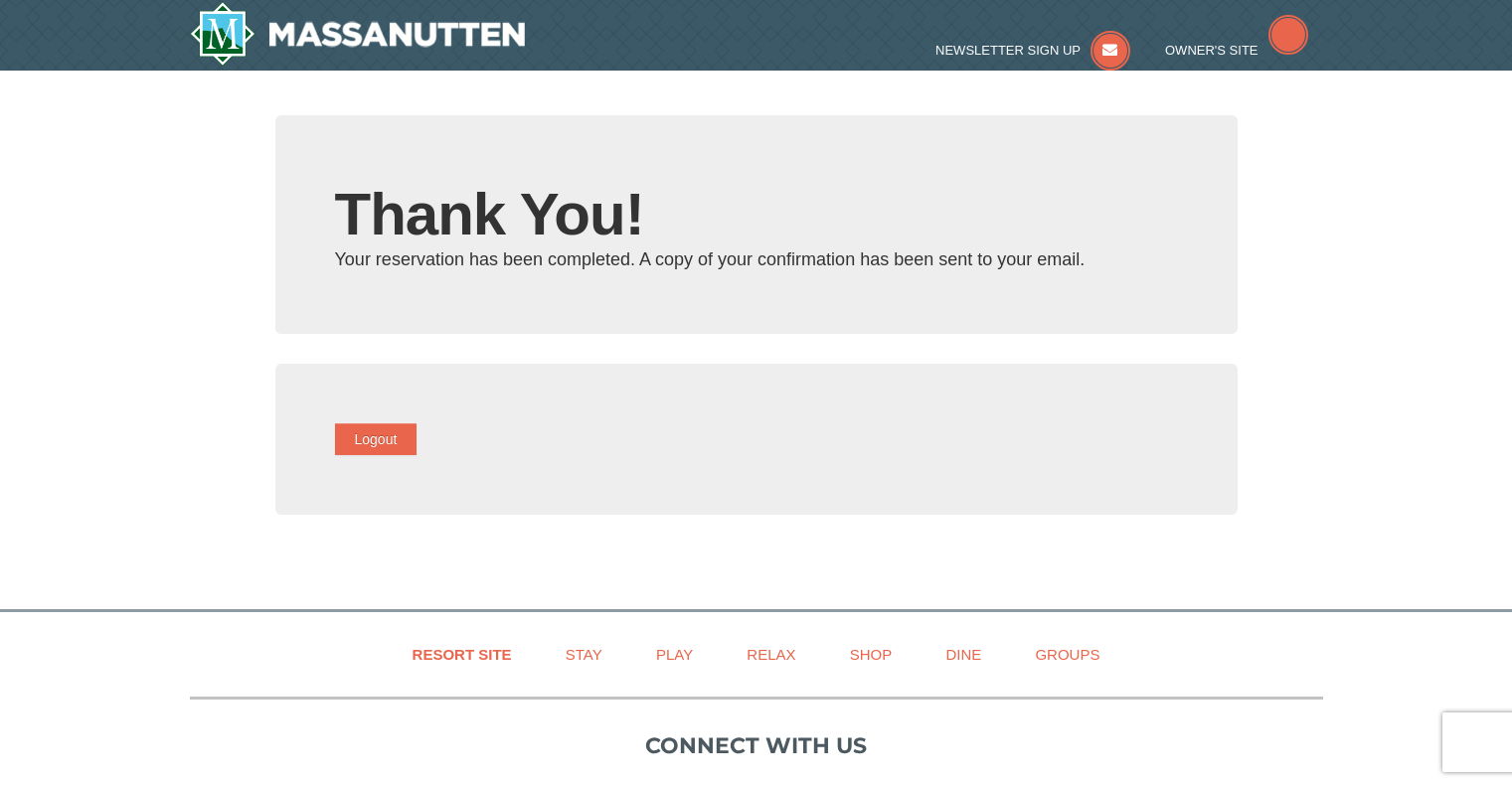 scroll, scrollTop: 0, scrollLeft: 0, axis: both 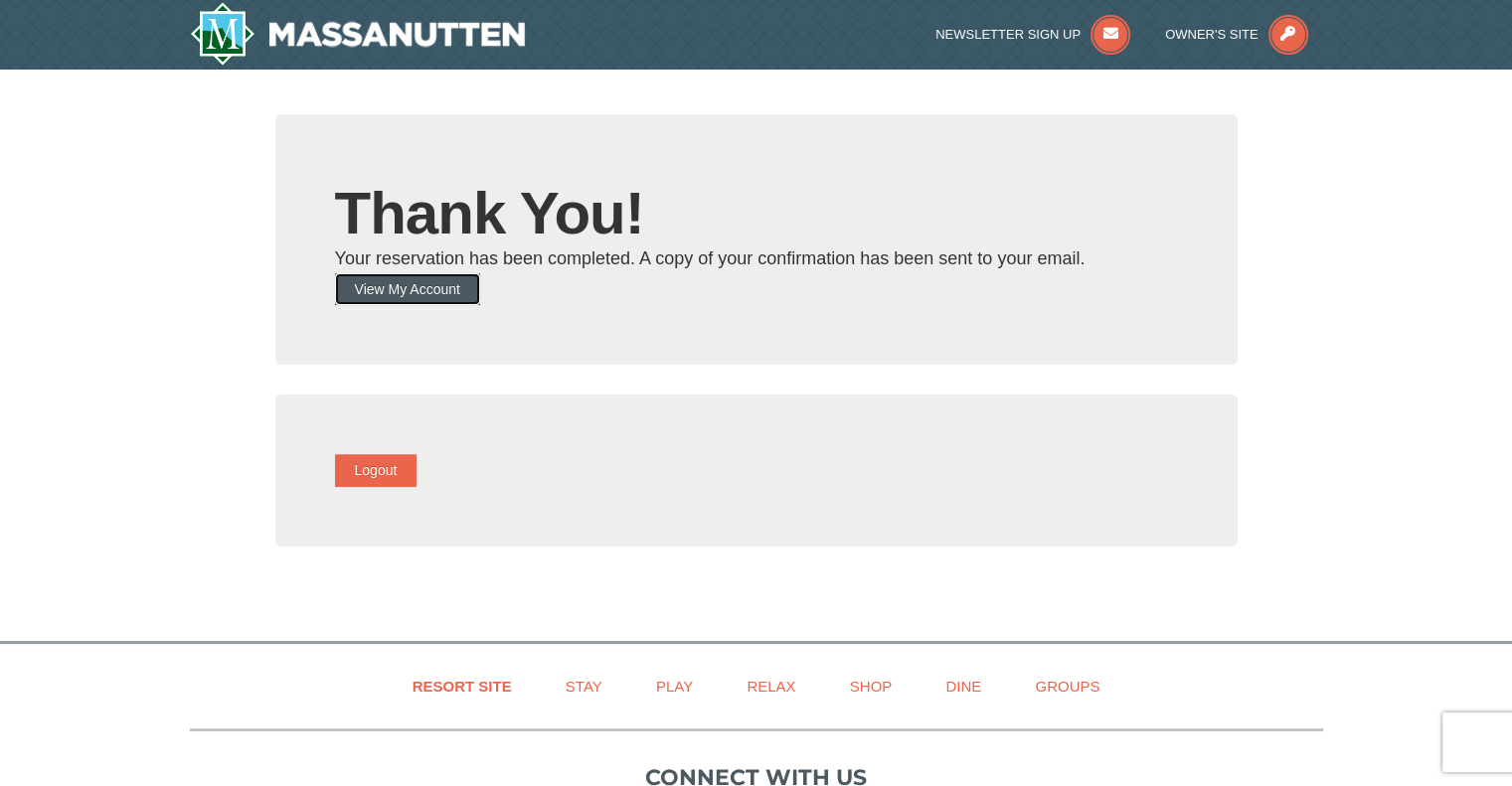 click on "View My Account" at bounding box center (408, 289) 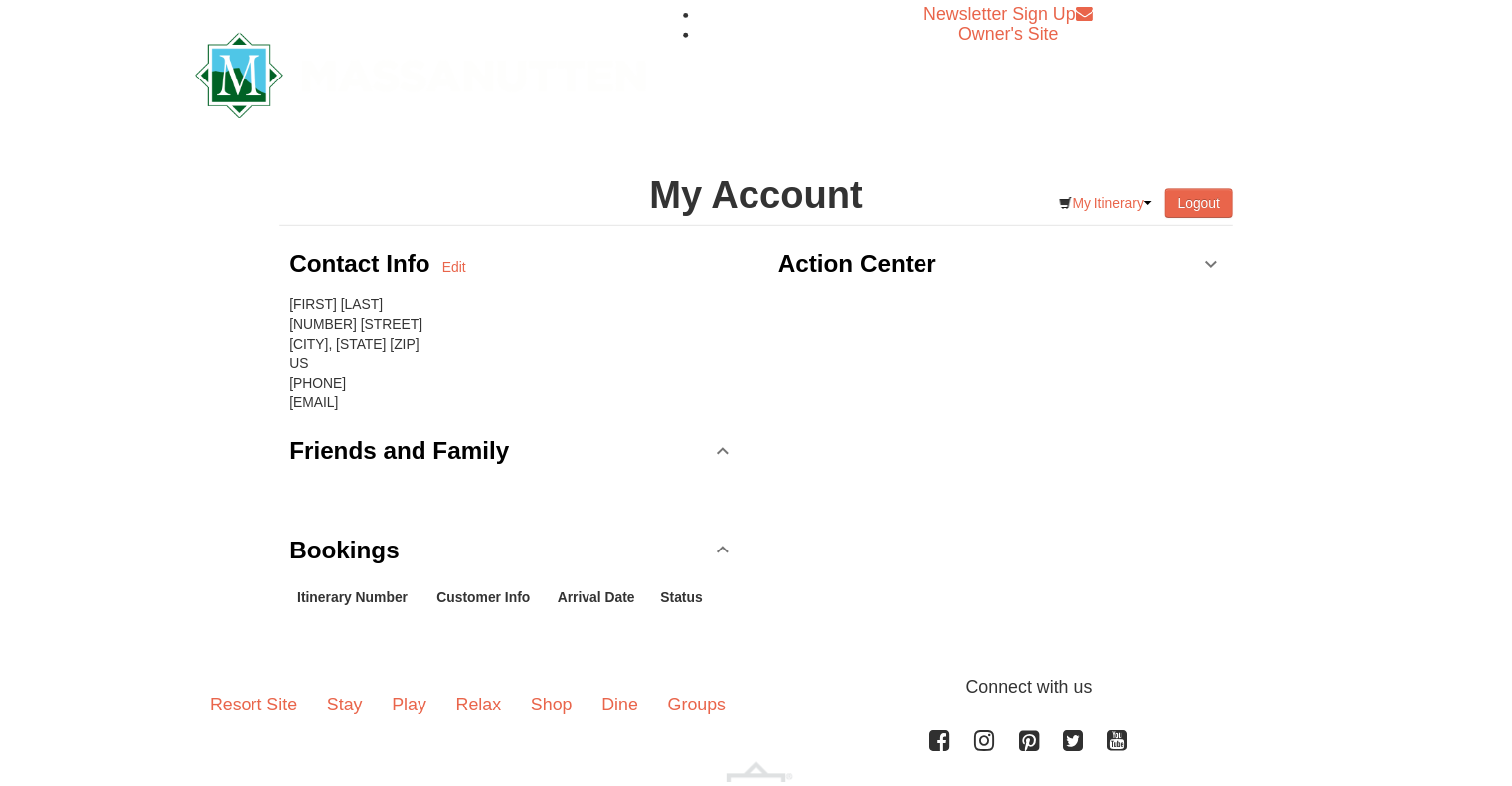 scroll, scrollTop: 0, scrollLeft: 0, axis: both 